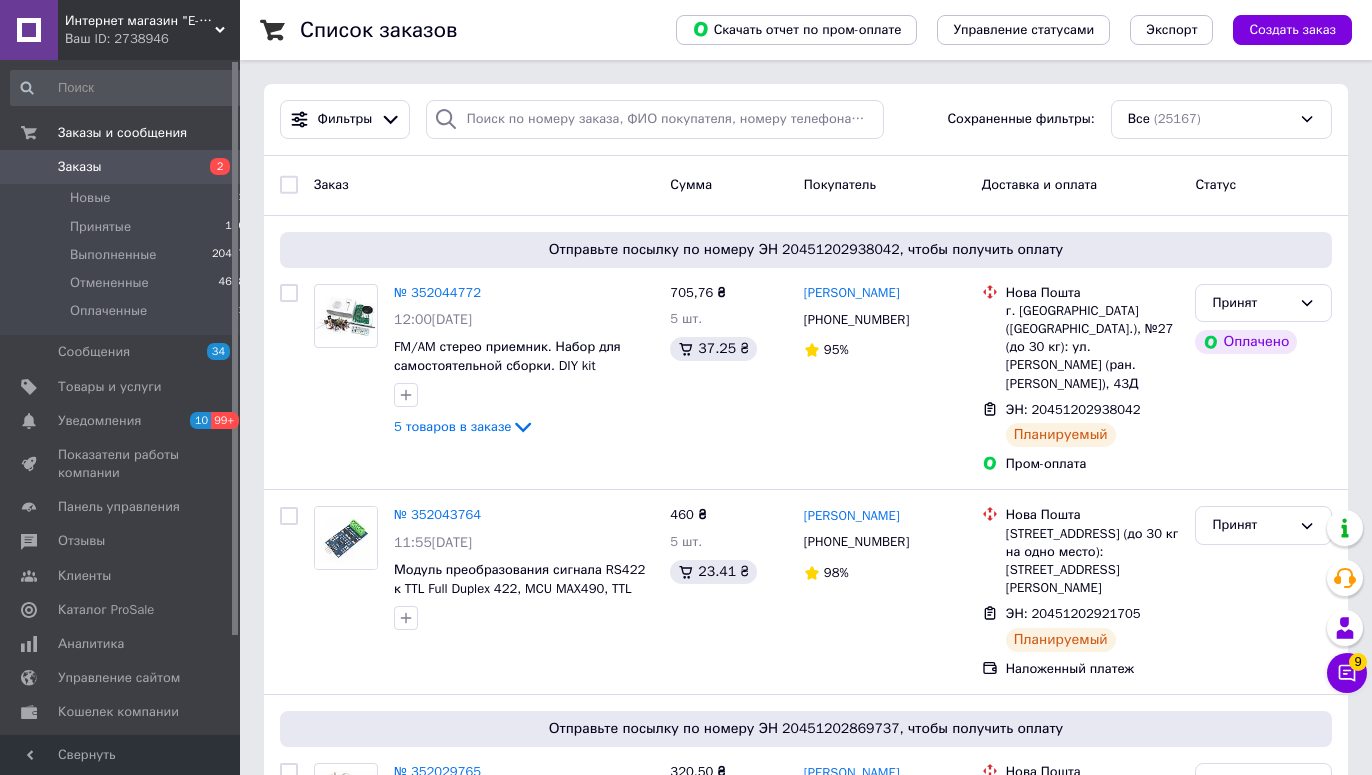 scroll, scrollTop: 0, scrollLeft: 0, axis: both 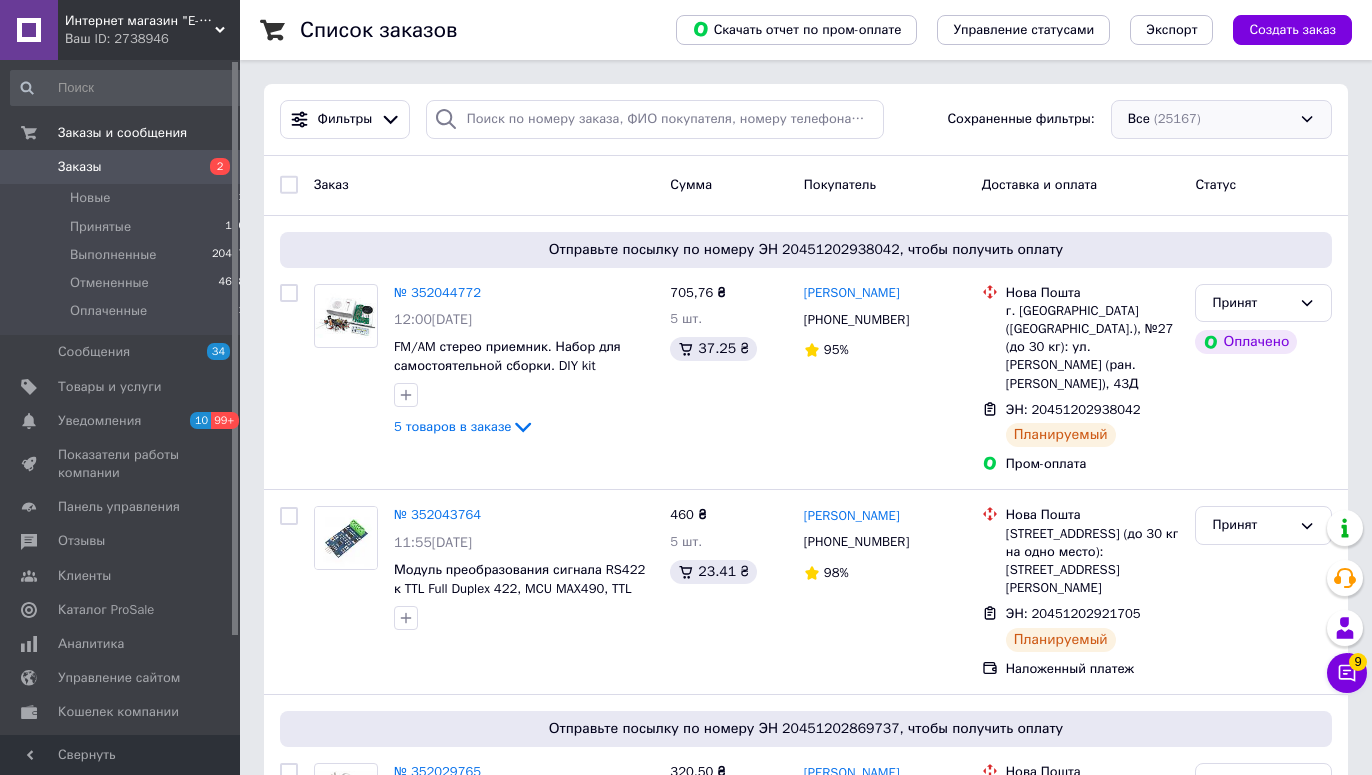 click on "Все (25167)" at bounding box center (1221, 119) 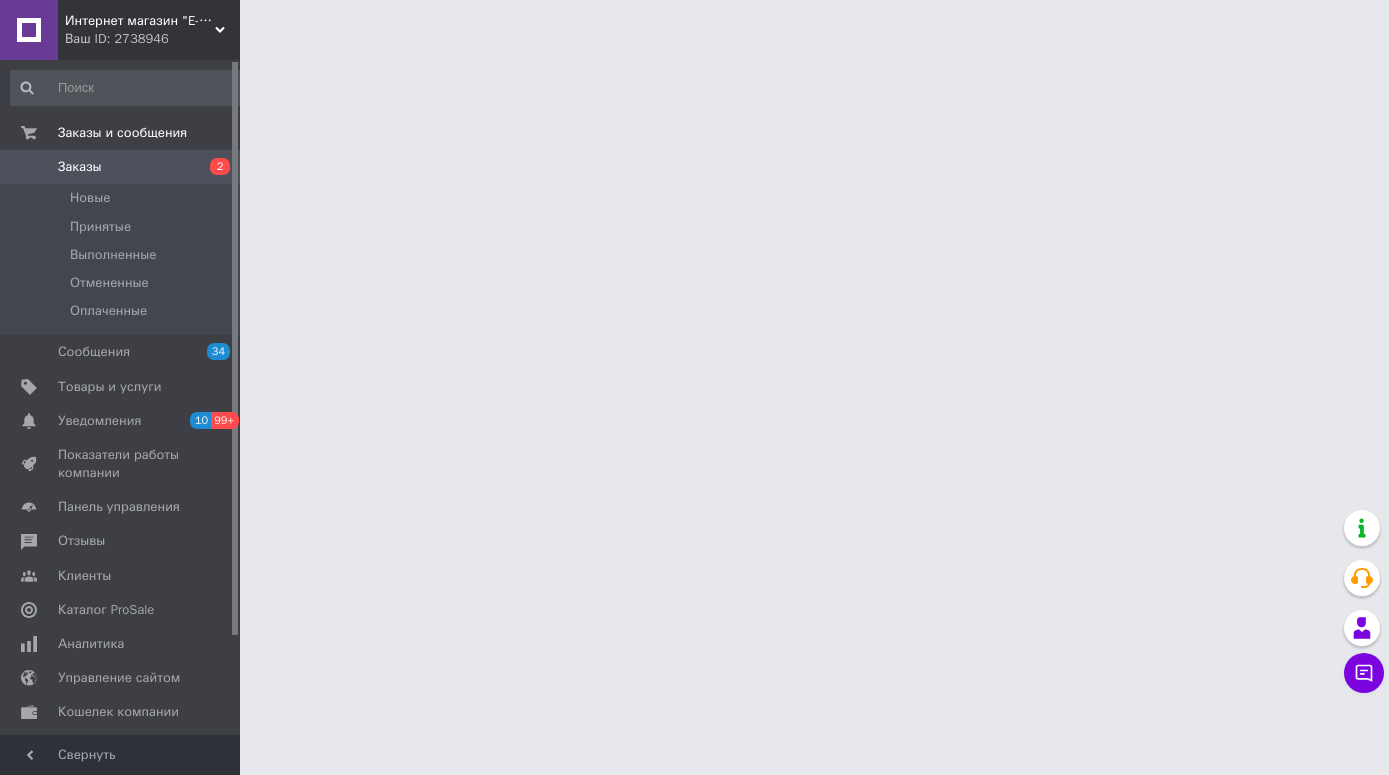 scroll, scrollTop: 0, scrollLeft: 0, axis: both 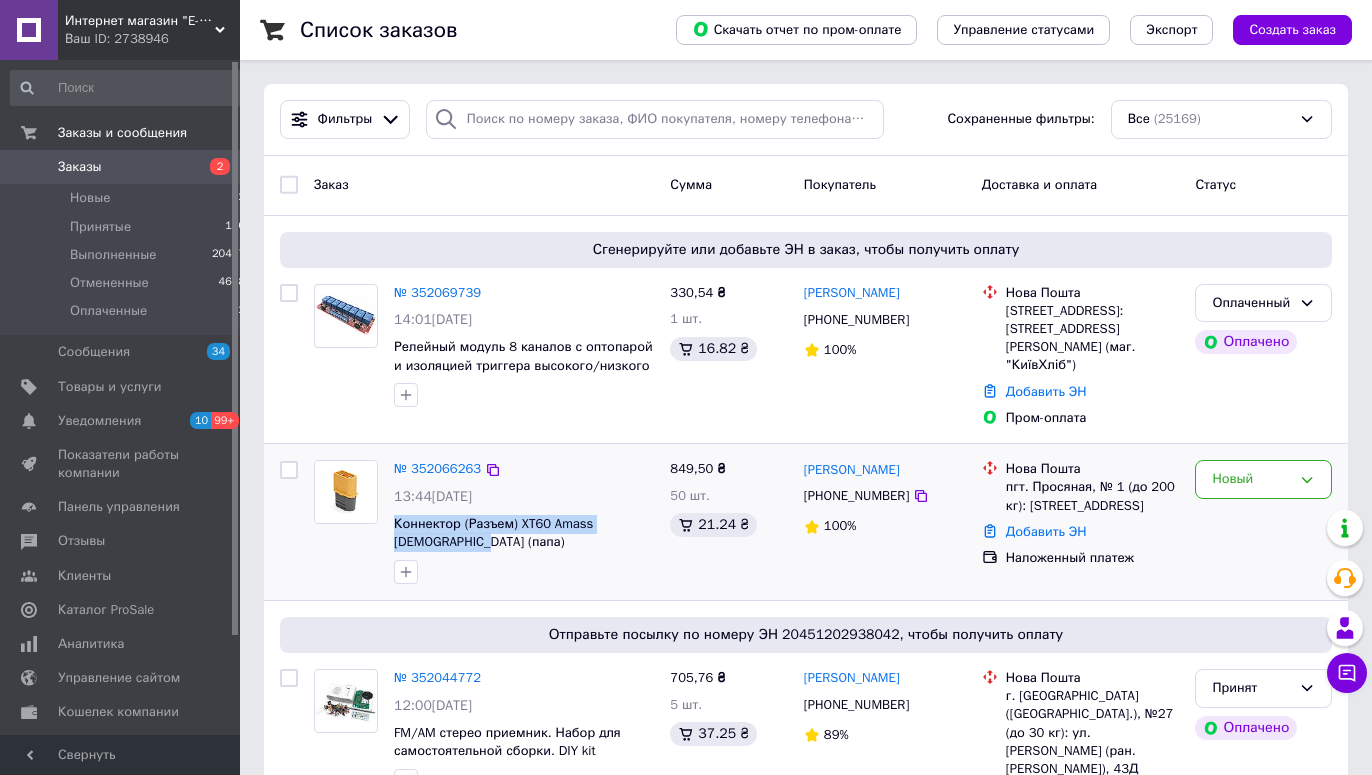drag, startPoint x: 424, startPoint y: 542, endPoint x: 392, endPoint y: 532, distance: 33.526108 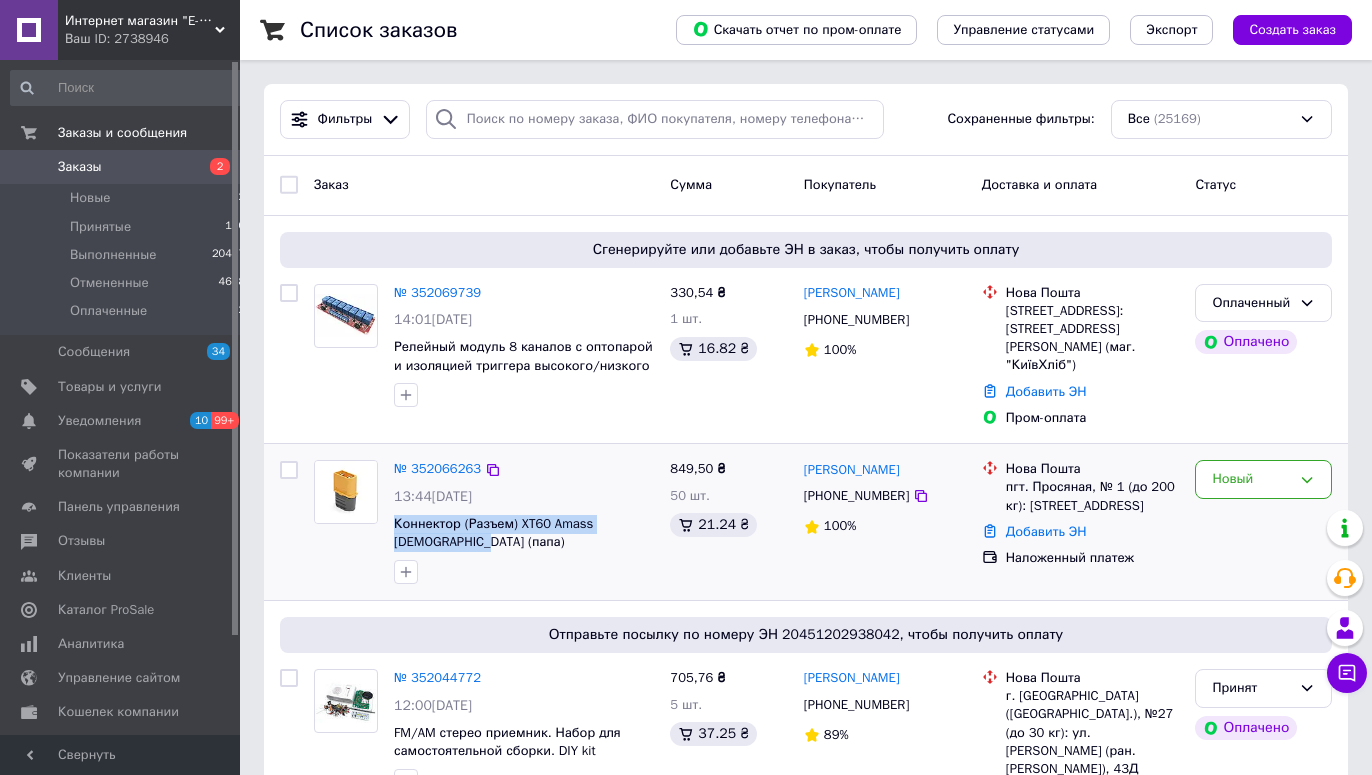 drag, startPoint x: 912, startPoint y: 496, endPoint x: 945, endPoint y: 497, distance: 33.01515 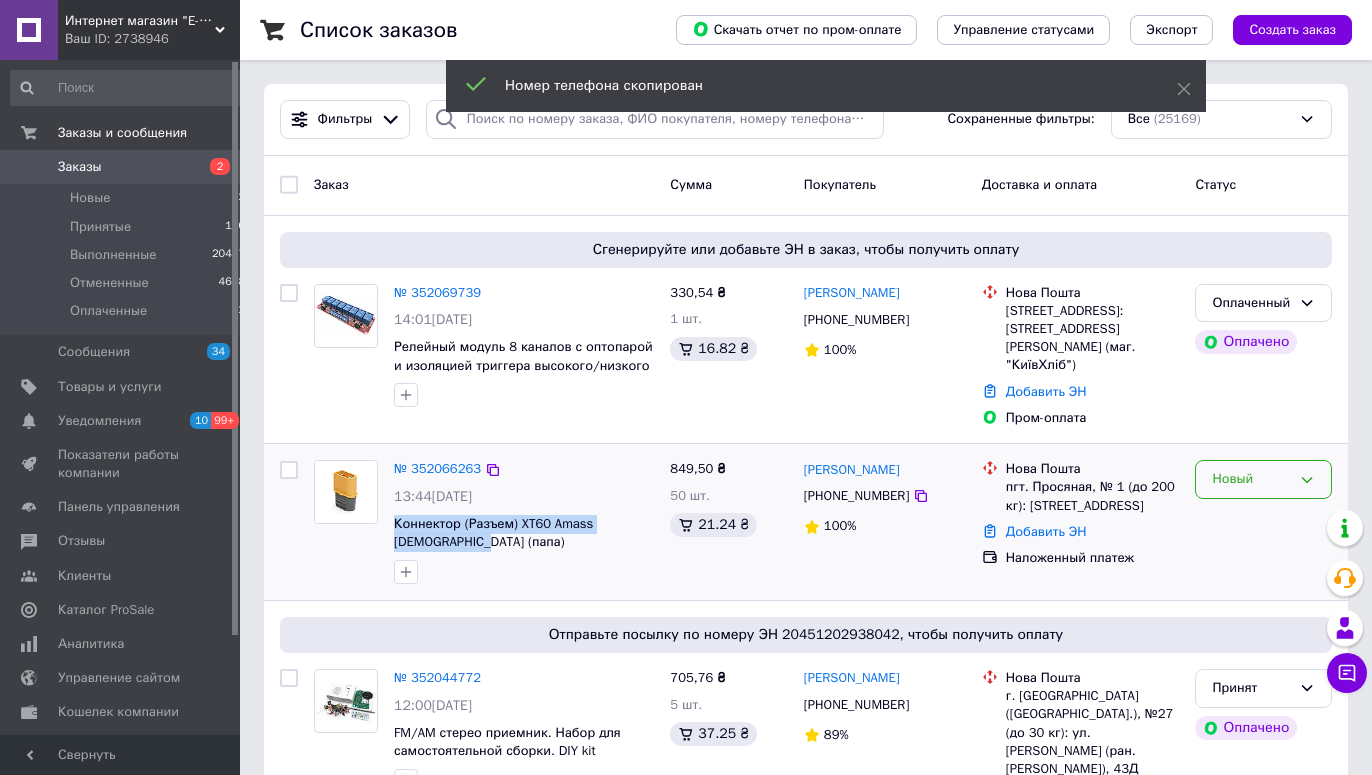 drag, startPoint x: 1225, startPoint y: 477, endPoint x: 1223, endPoint y: 496, distance: 19.104973 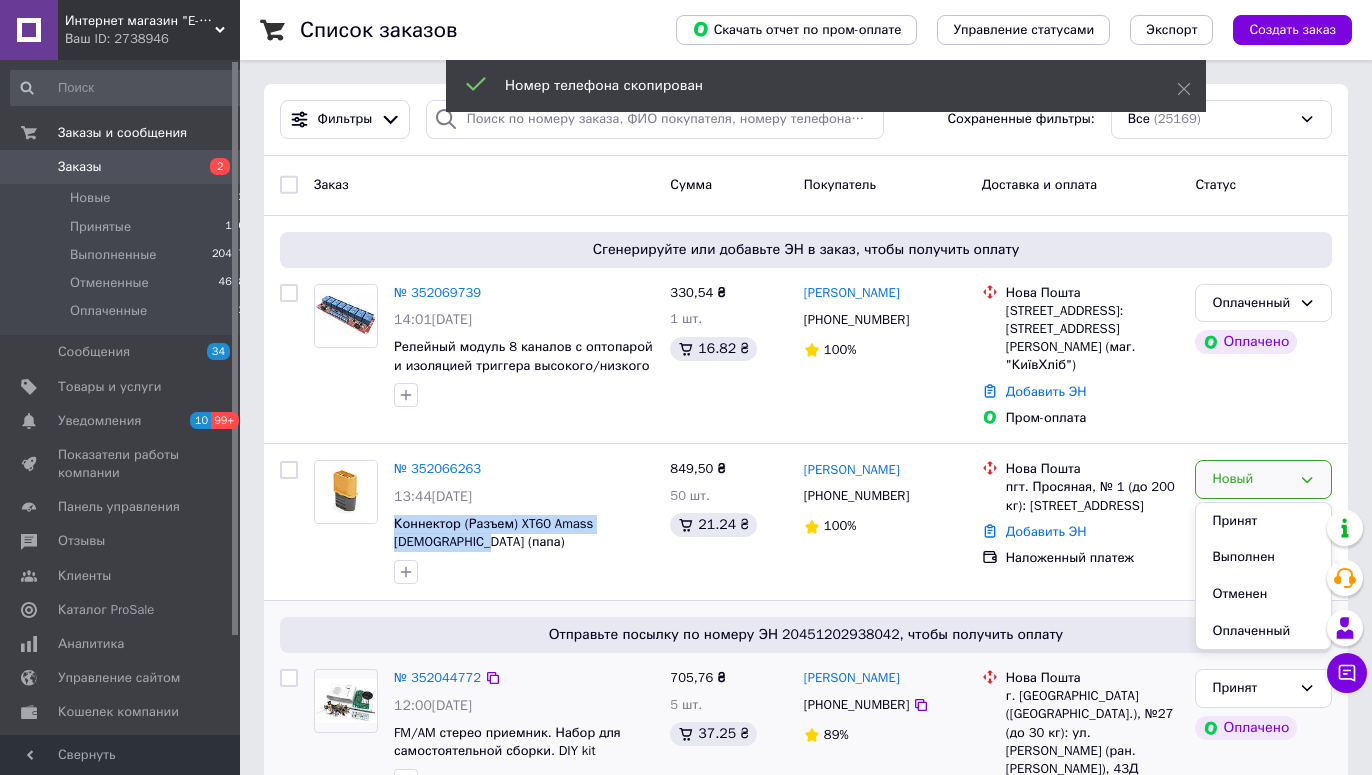 drag, startPoint x: 1222, startPoint y: 514, endPoint x: 659, endPoint y: 705, distance: 594.5166 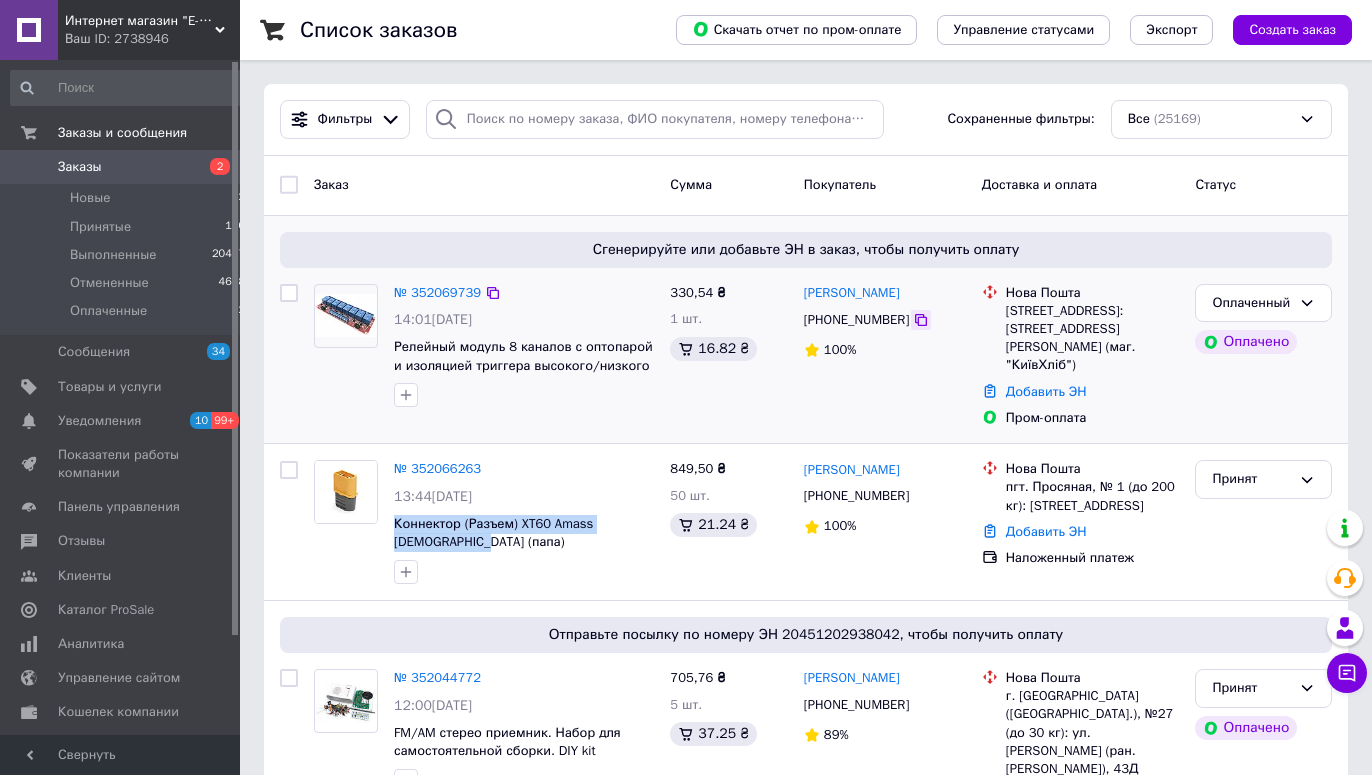 click 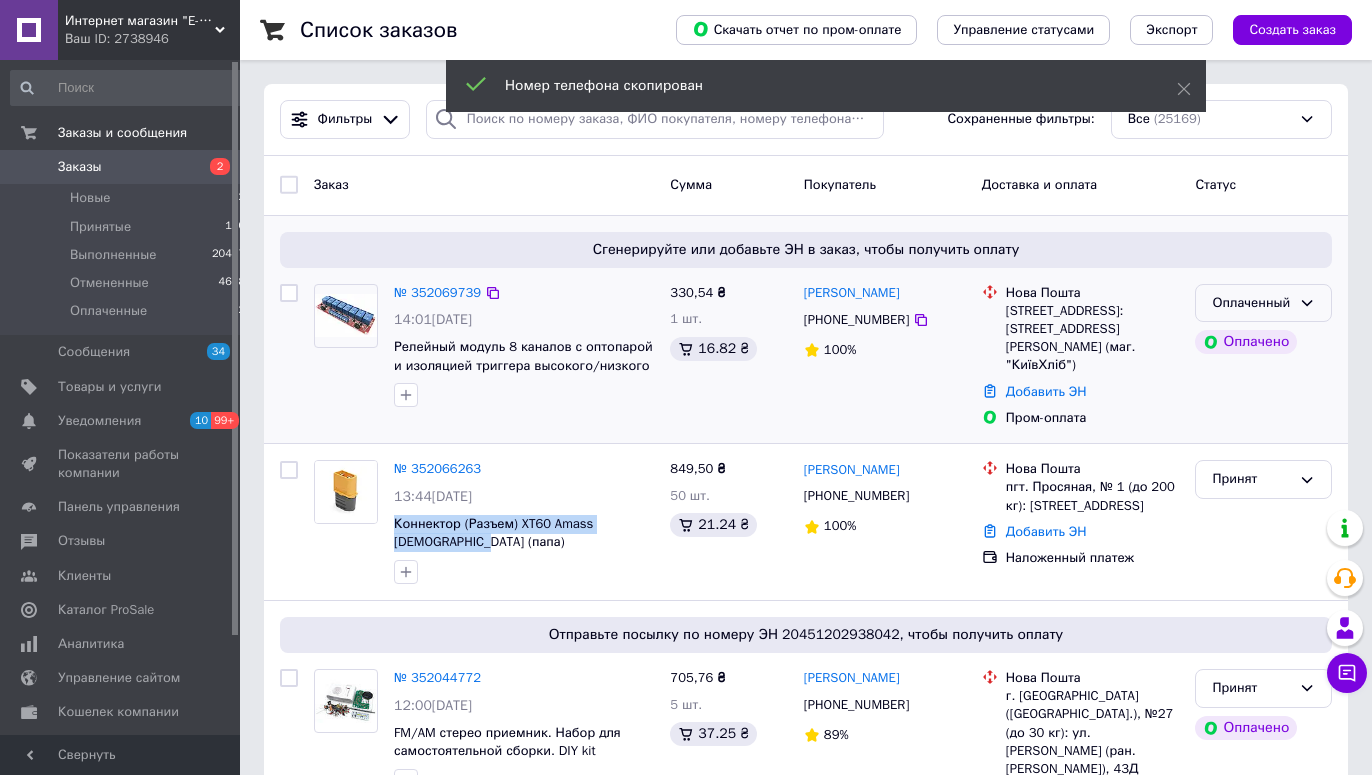 click on "Оплаченный" at bounding box center [1251, 303] 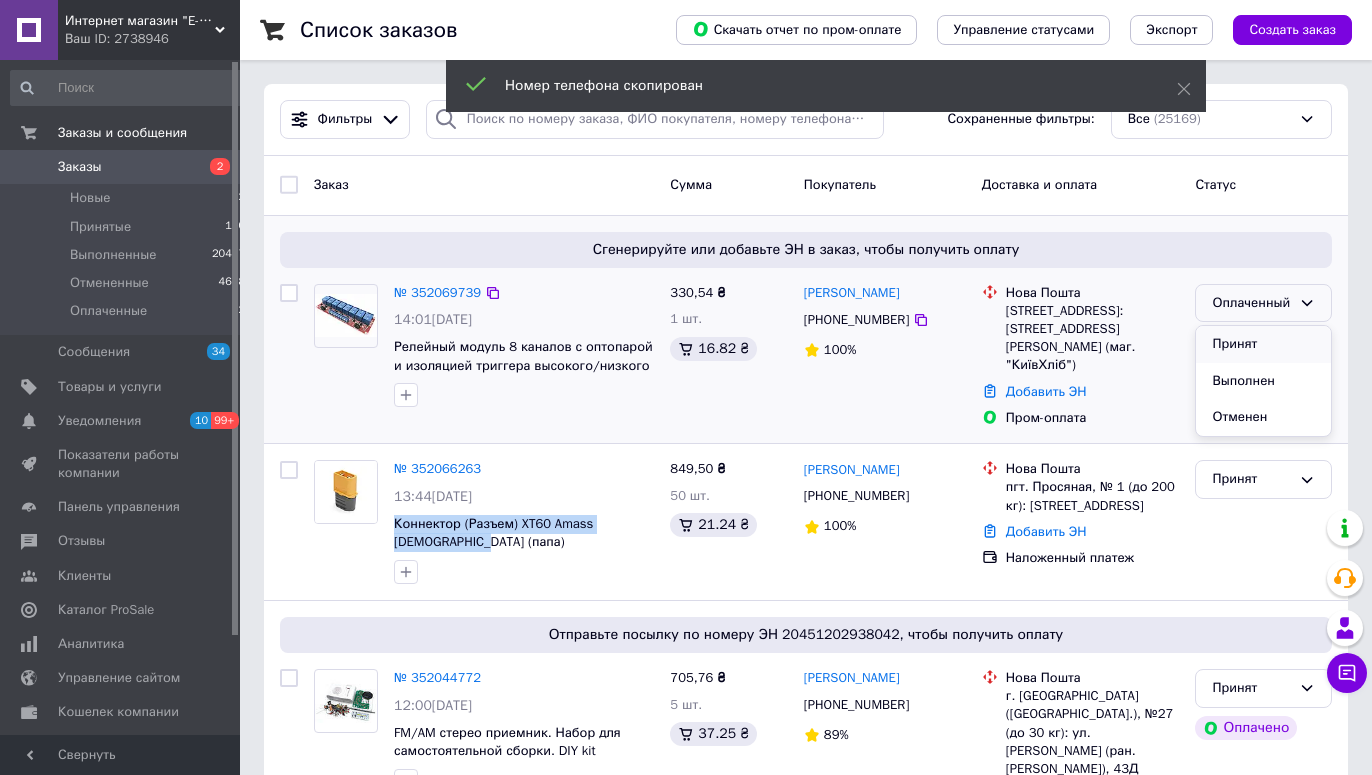 click on "Принят" at bounding box center (1263, 344) 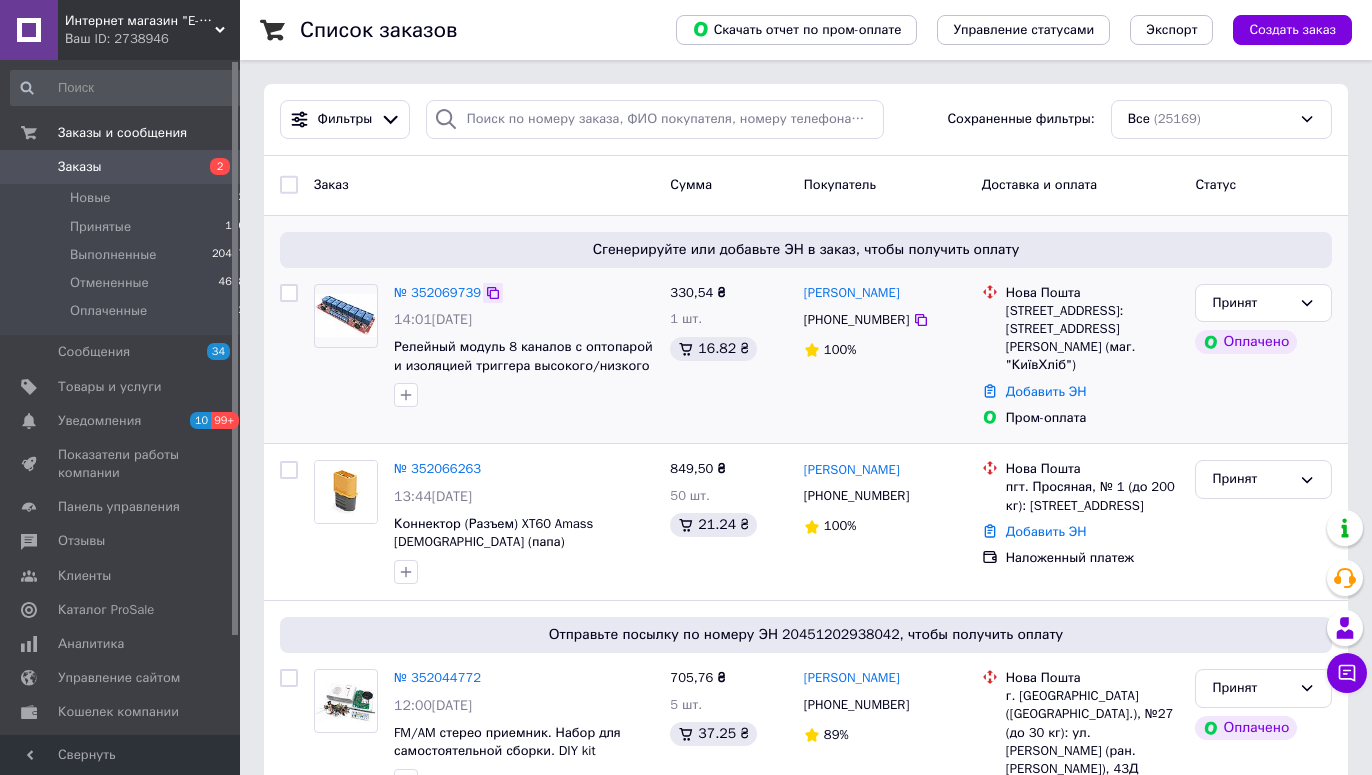 click 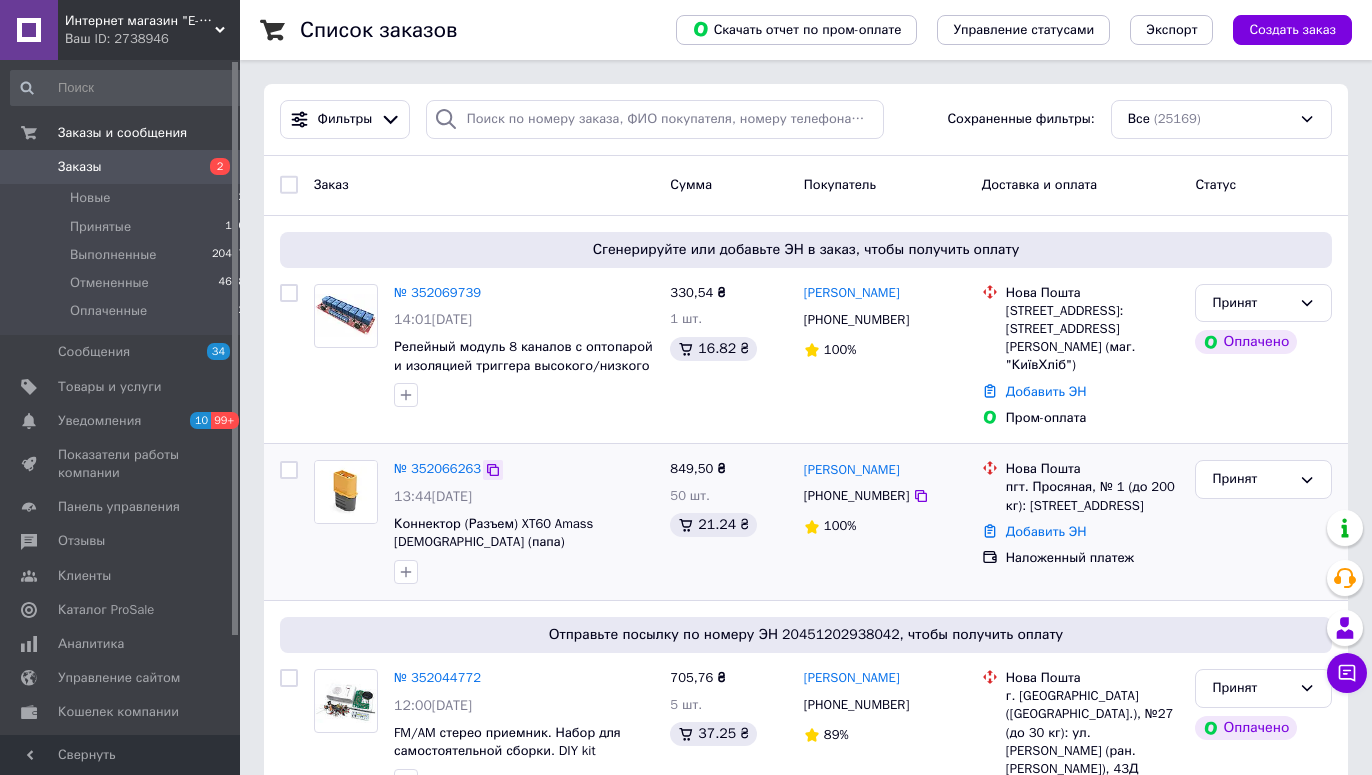 click 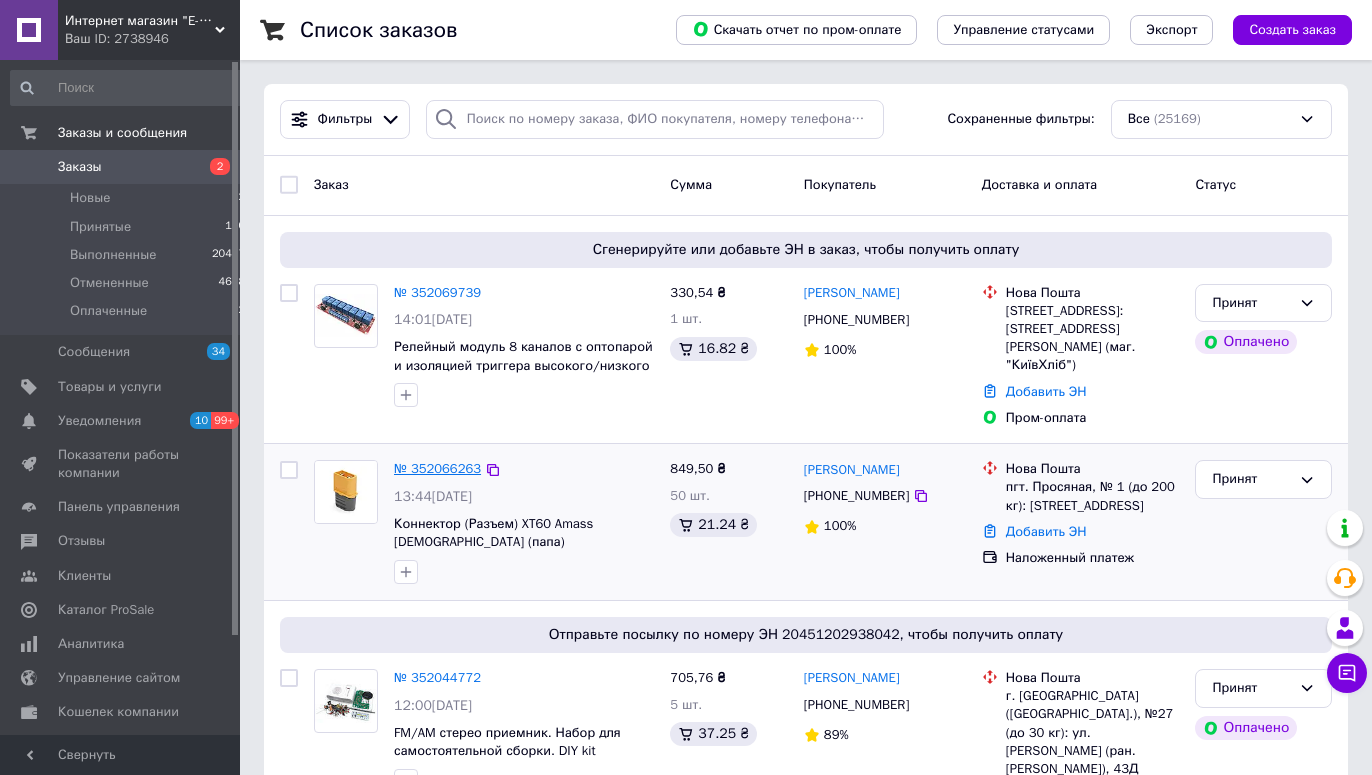 click on "№ 352066263" at bounding box center (437, 468) 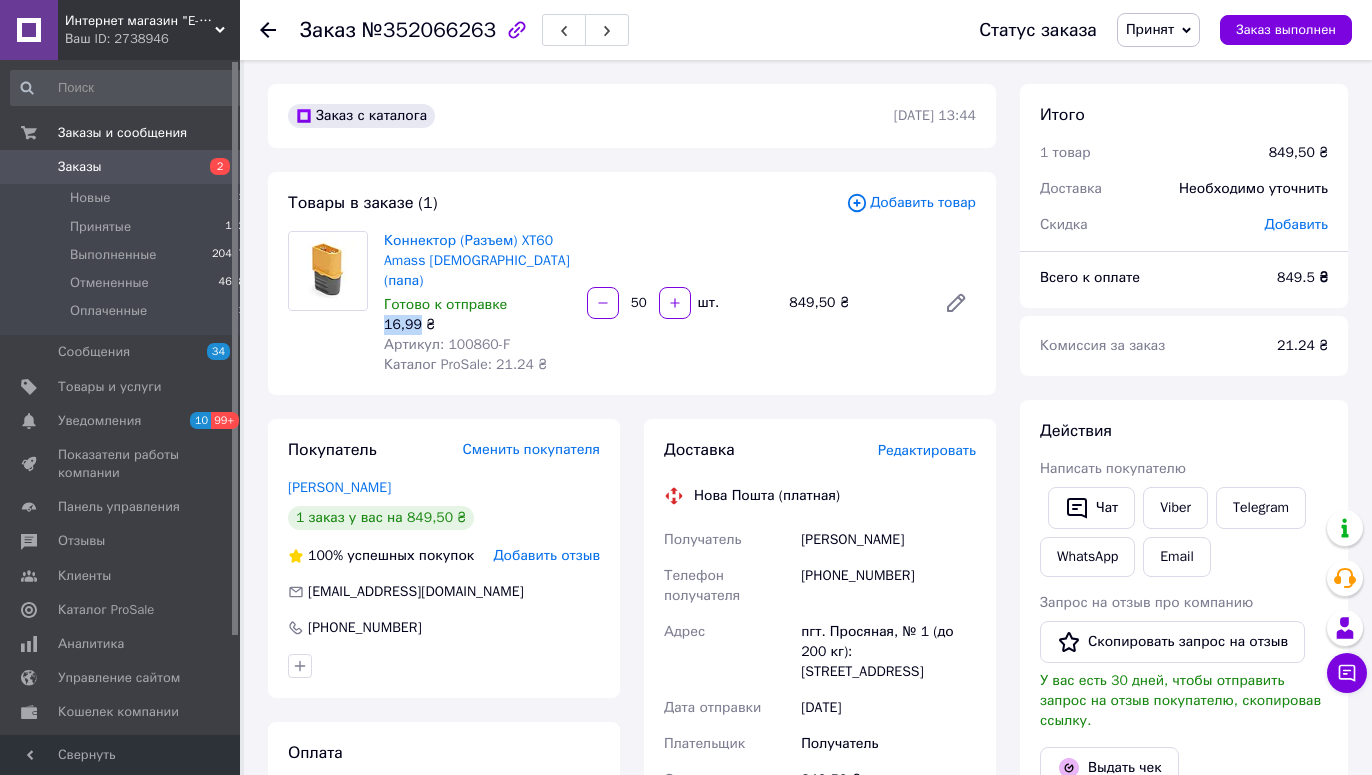 drag, startPoint x: 416, startPoint y: 304, endPoint x: 381, endPoint y: 303, distance: 35.014282 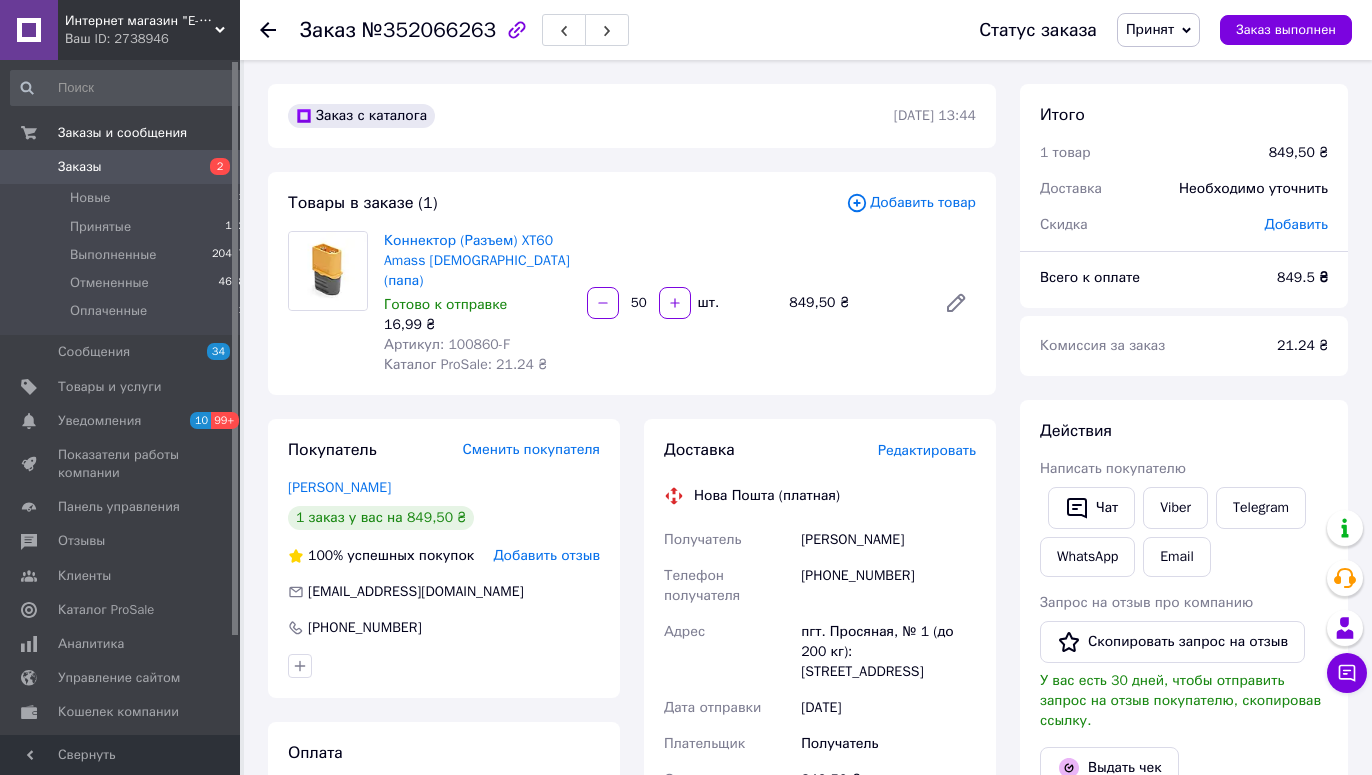 click on "Добавить отзыв" at bounding box center [546, 555] 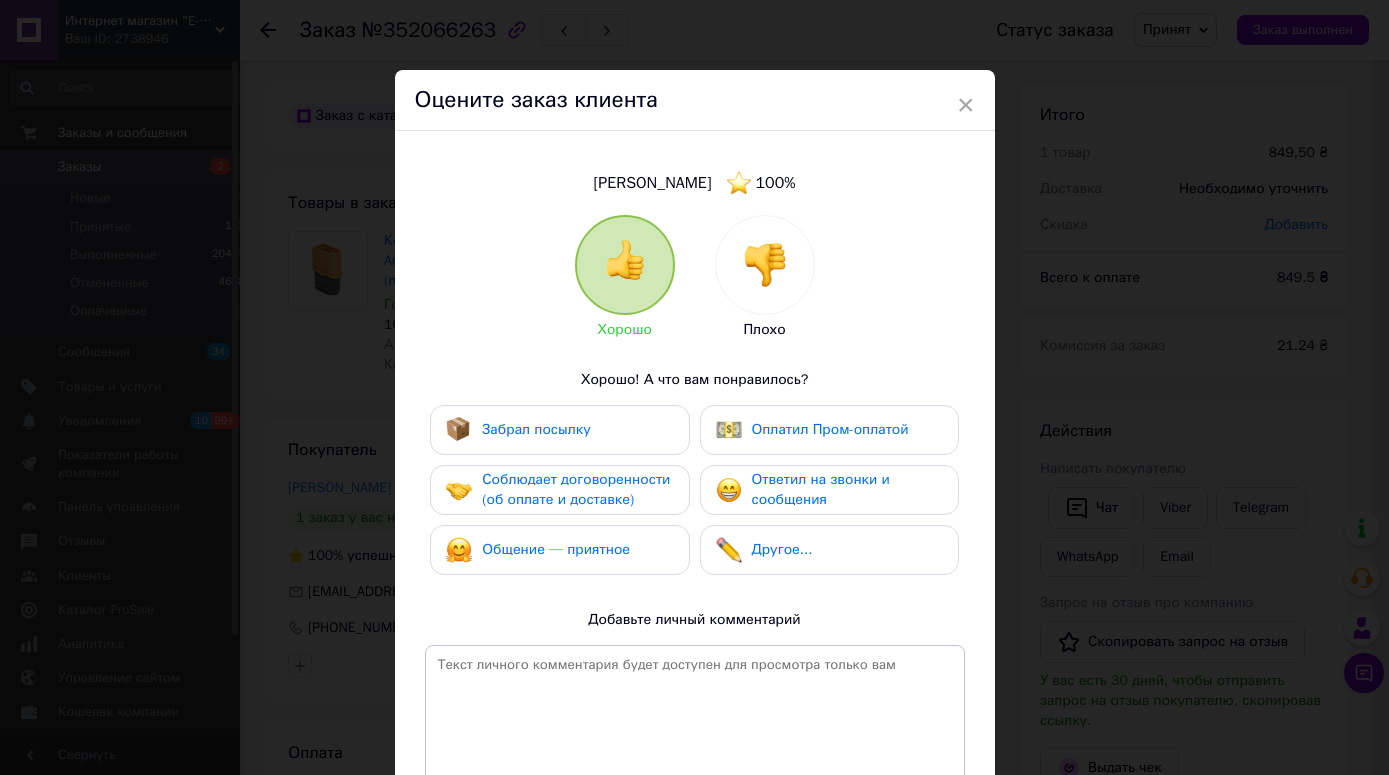 click at bounding box center [765, 265] 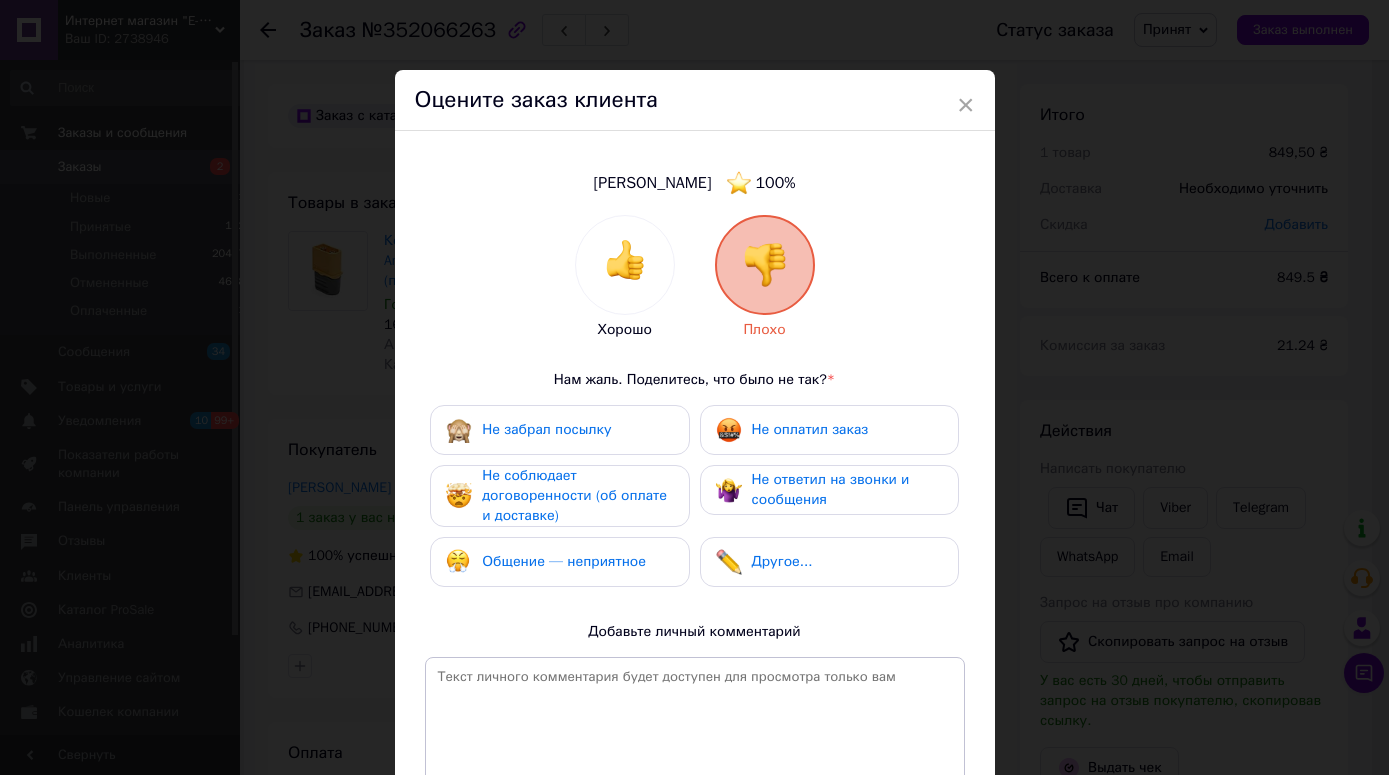 click on "Не оплатил заказ" at bounding box center [829, 430] 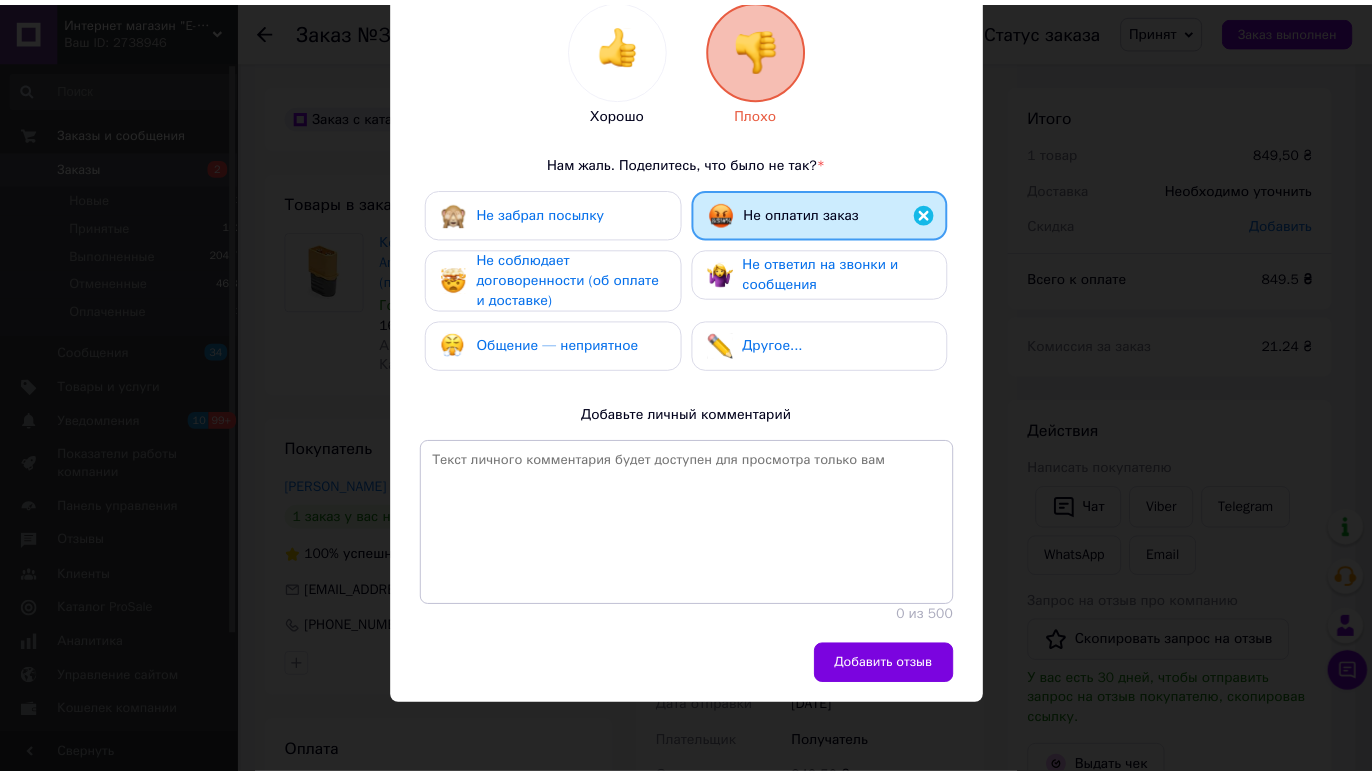 scroll, scrollTop: 228, scrollLeft: 0, axis: vertical 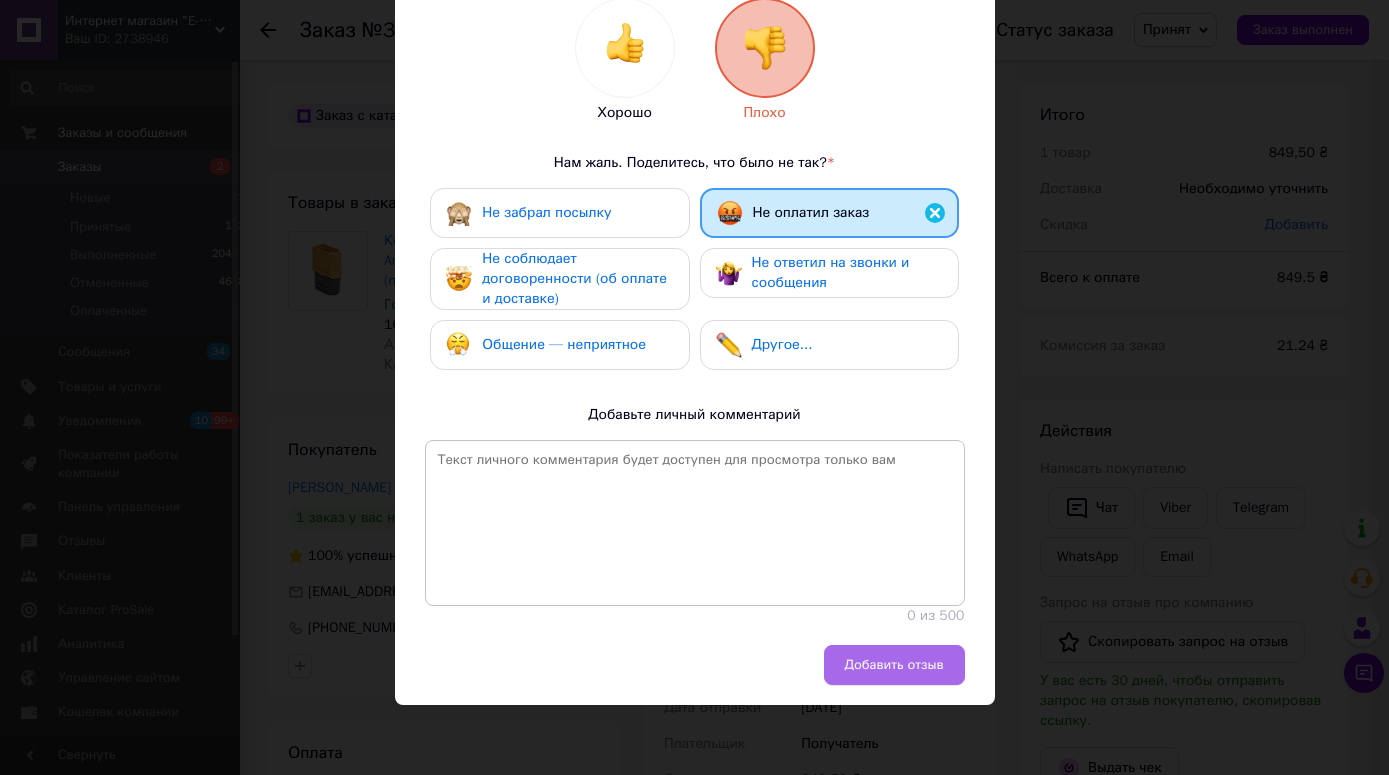 click on "Добавить отзыв" at bounding box center (894, 665) 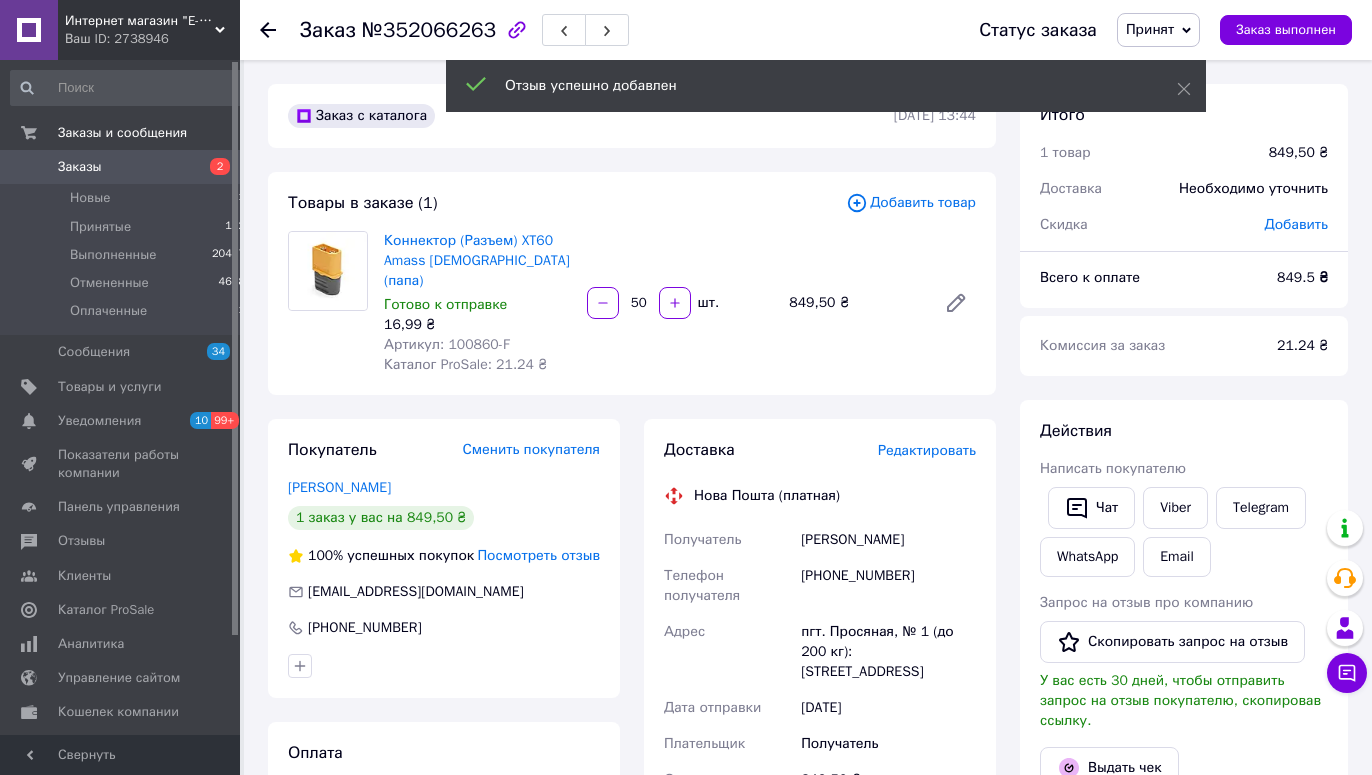 click on "Редактировать" at bounding box center (927, 450) 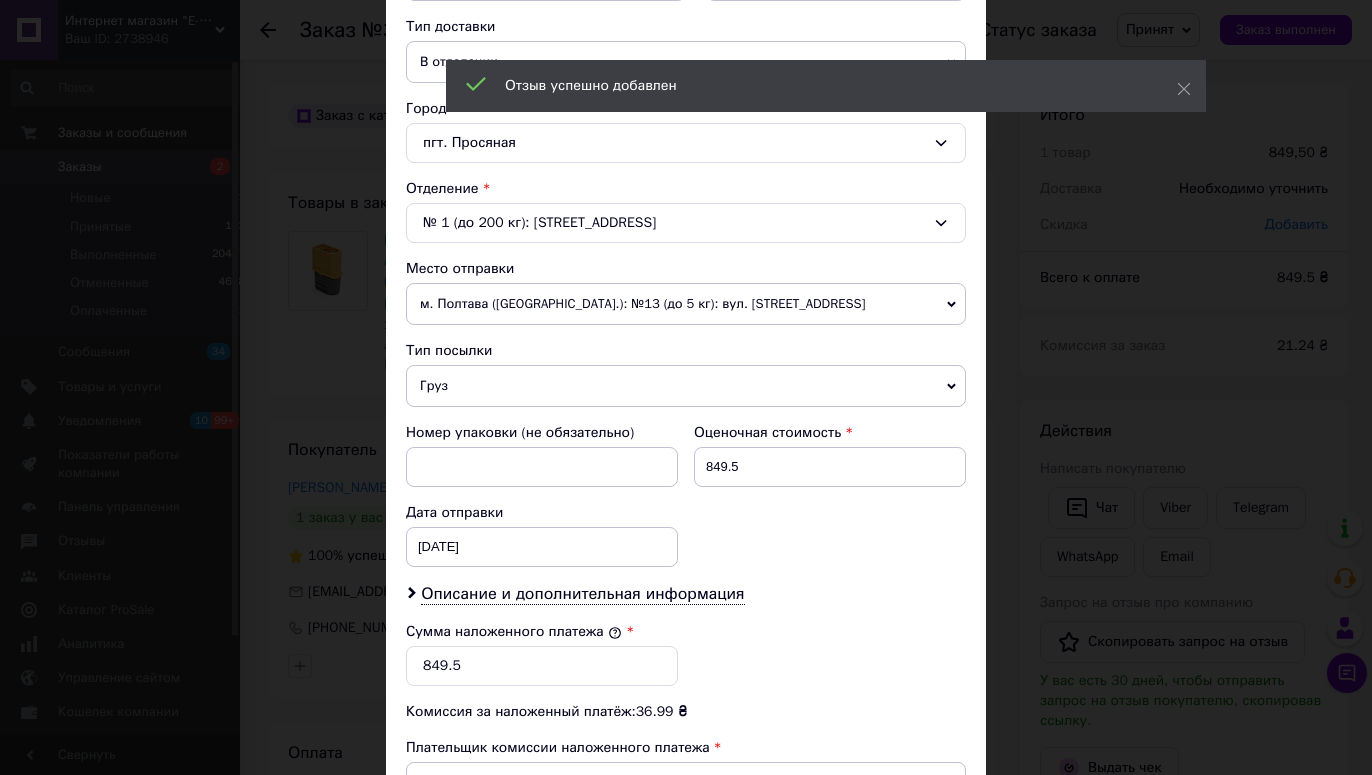 scroll, scrollTop: 570, scrollLeft: 0, axis: vertical 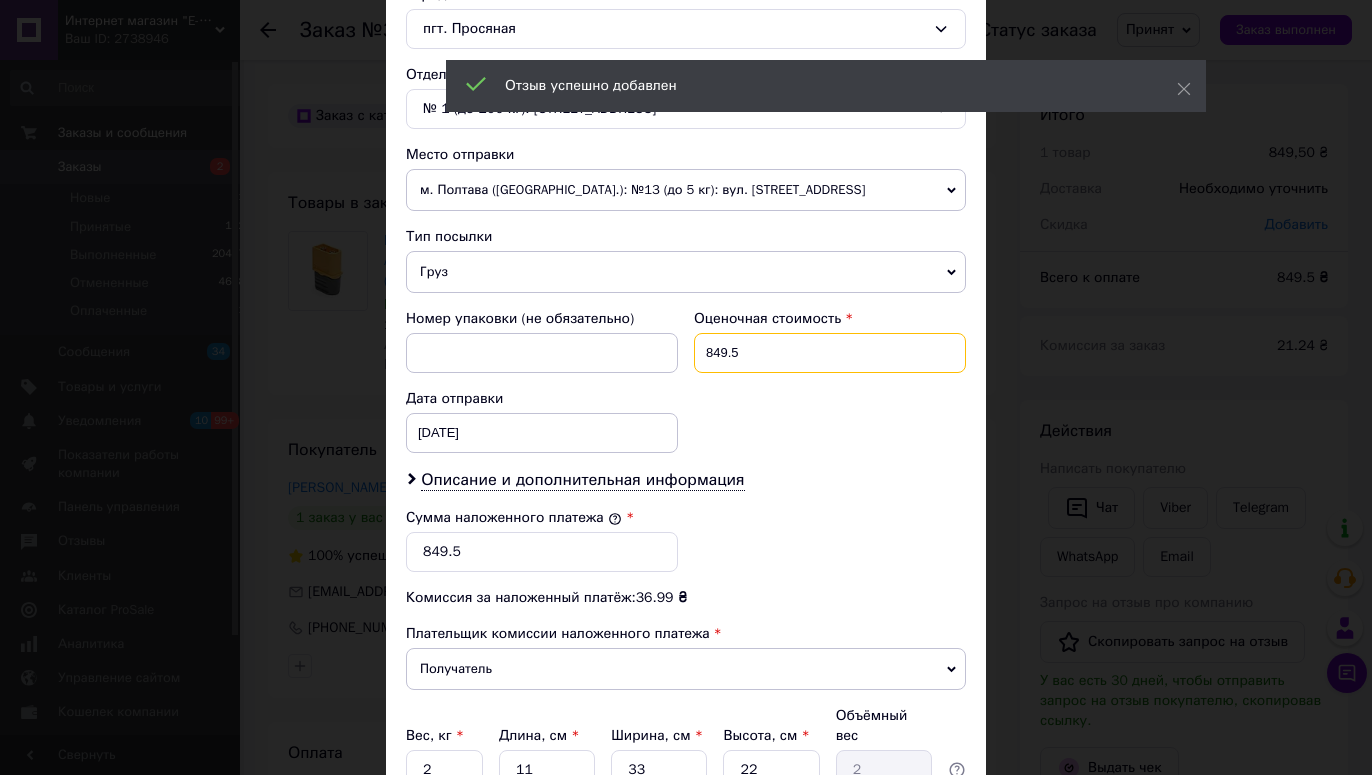 drag, startPoint x: 711, startPoint y: 353, endPoint x: 765, endPoint y: 356, distance: 54.08327 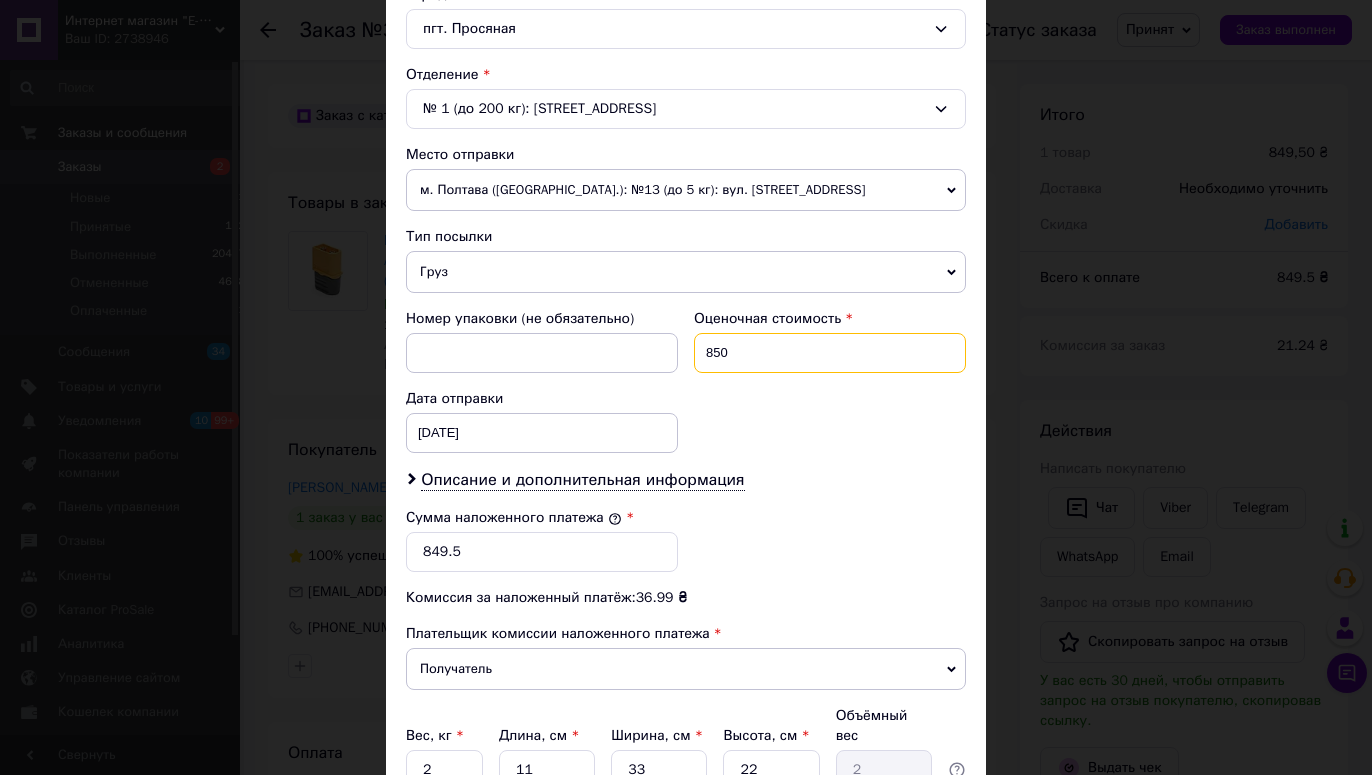 type on "850" 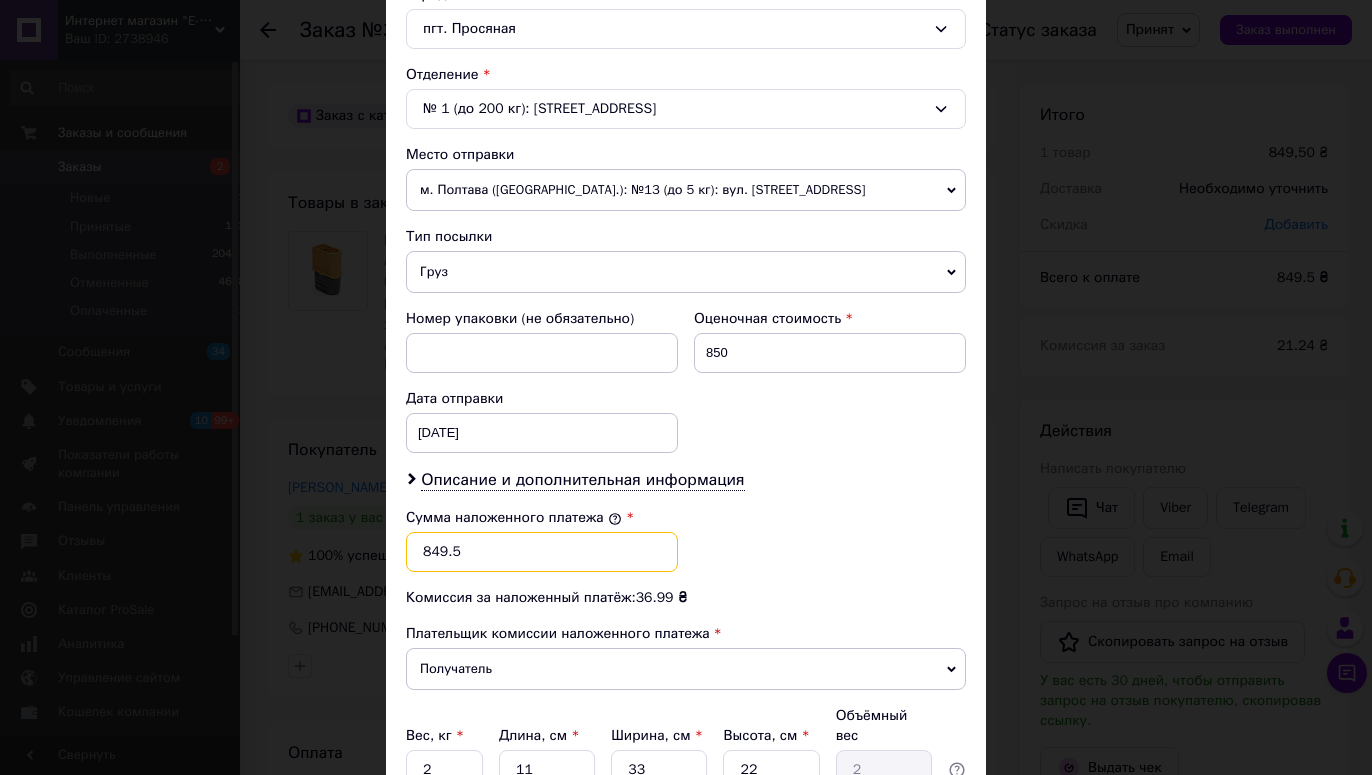 drag, startPoint x: 406, startPoint y: 553, endPoint x: 483, endPoint y: 564, distance: 77.781746 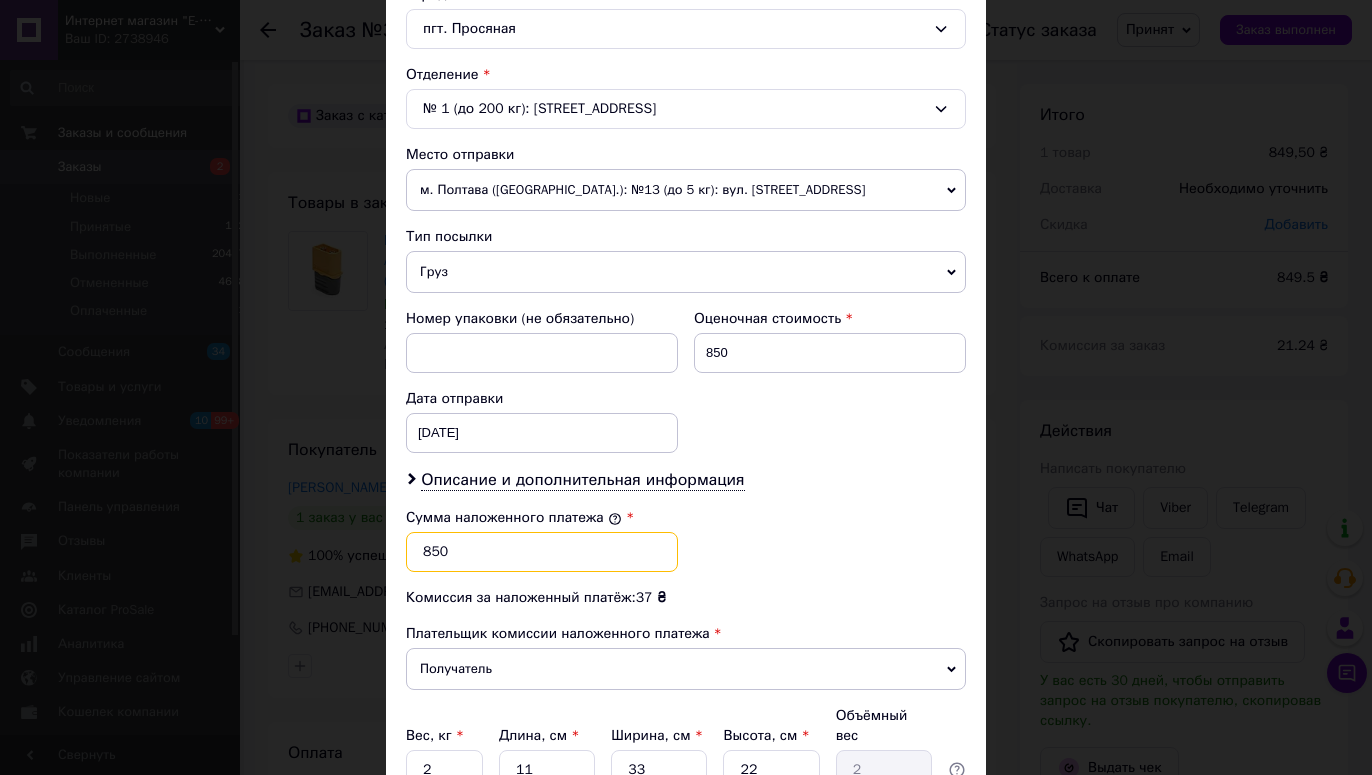 type on "850" 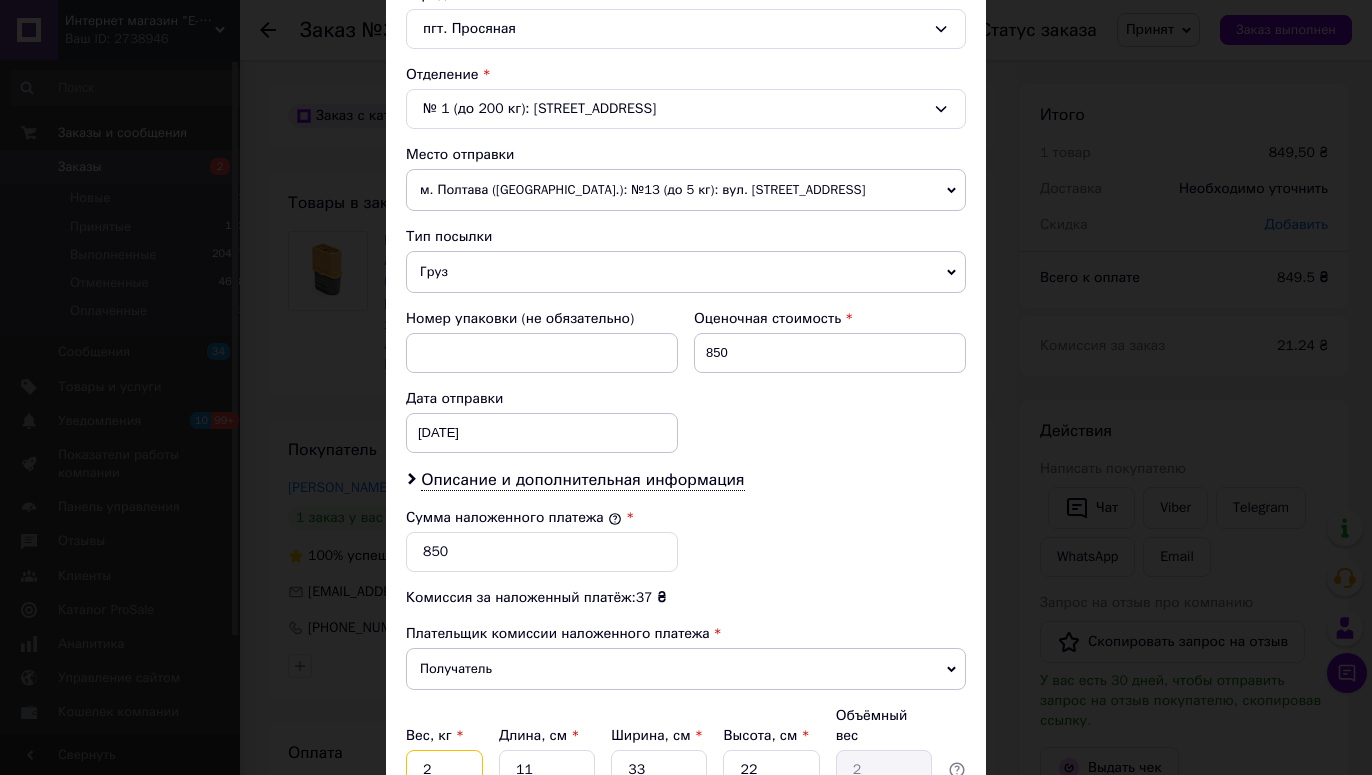 drag, startPoint x: 413, startPoint y: 753, endPoint x: 430, endPoint y: 756, distance: 17.262676 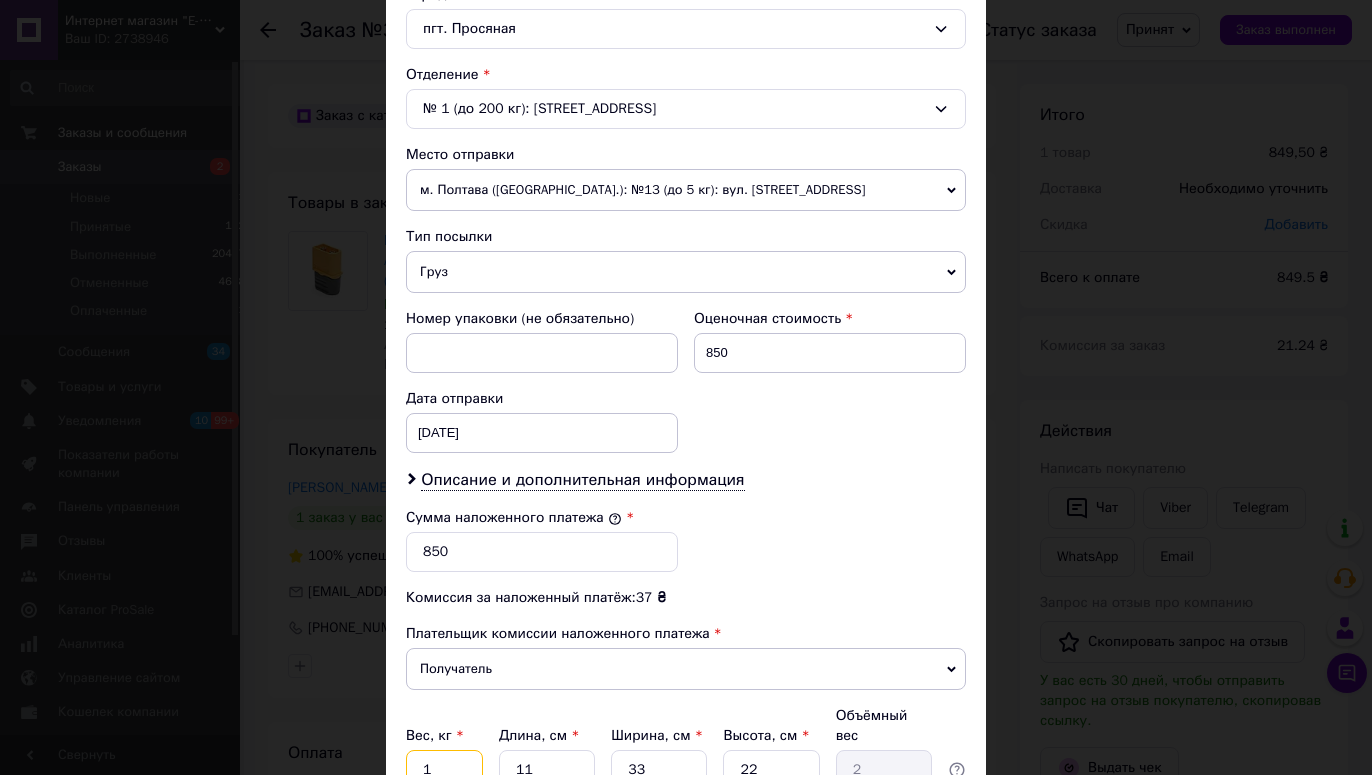 type on "1" 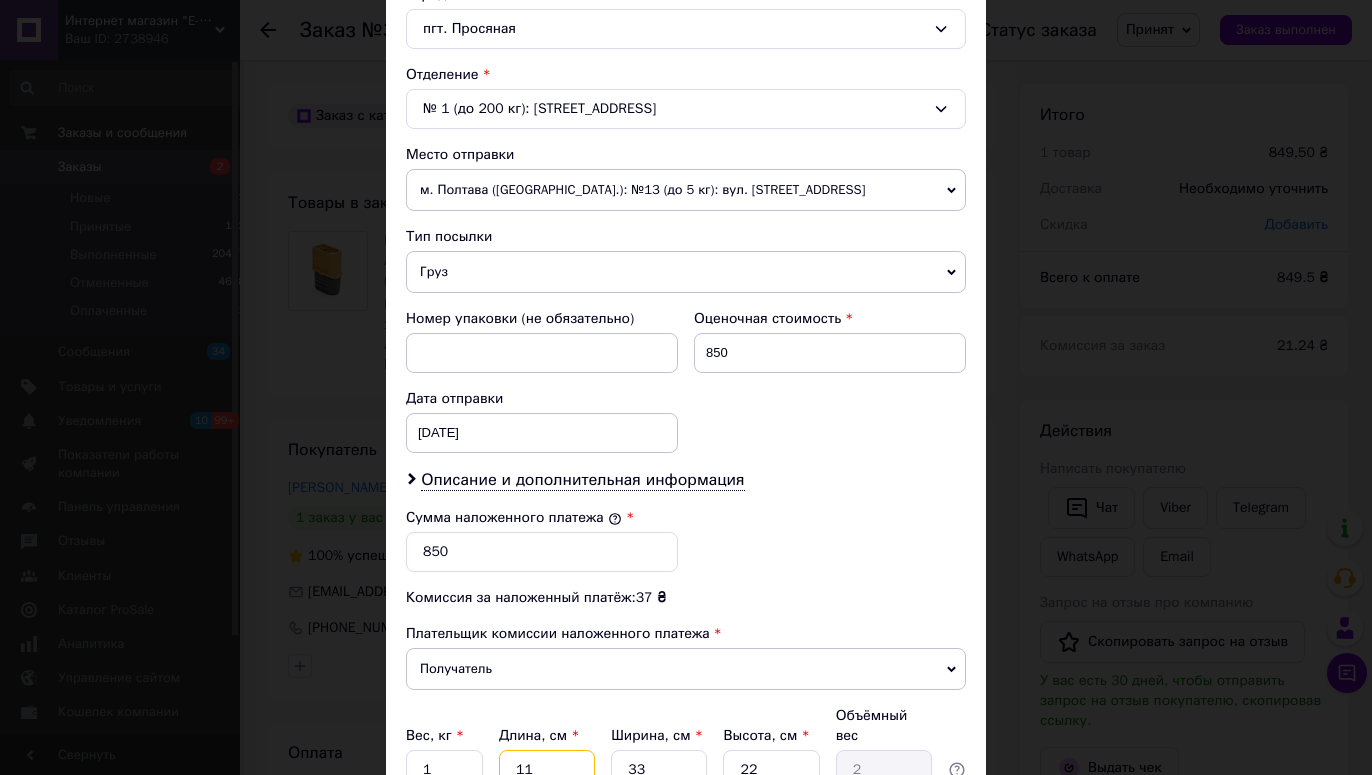drag, startPoint x: 511, startPoint y: 746, endPoint x: 569, endPoint y: 753, distance: 58.420887 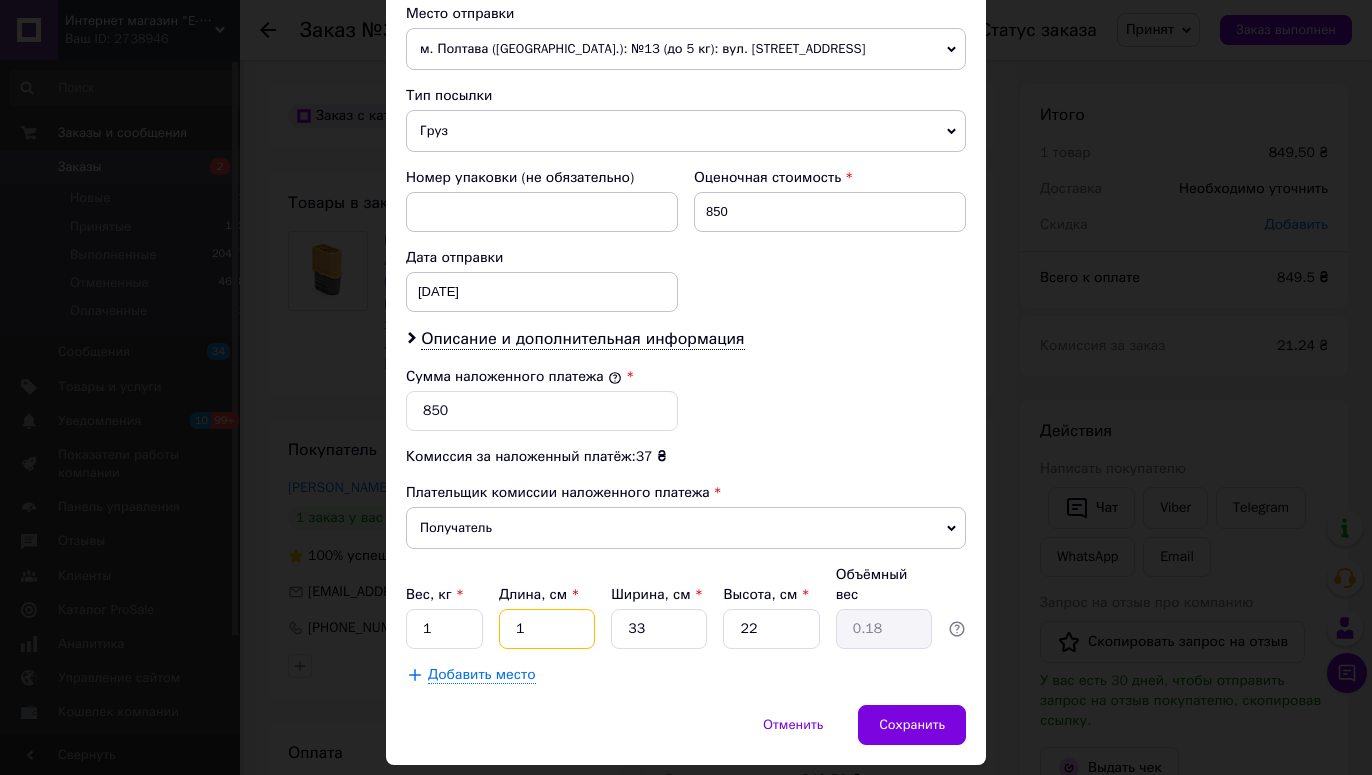 scroll, scrollTop: 751, scrollLeft: 0, axis: vertical 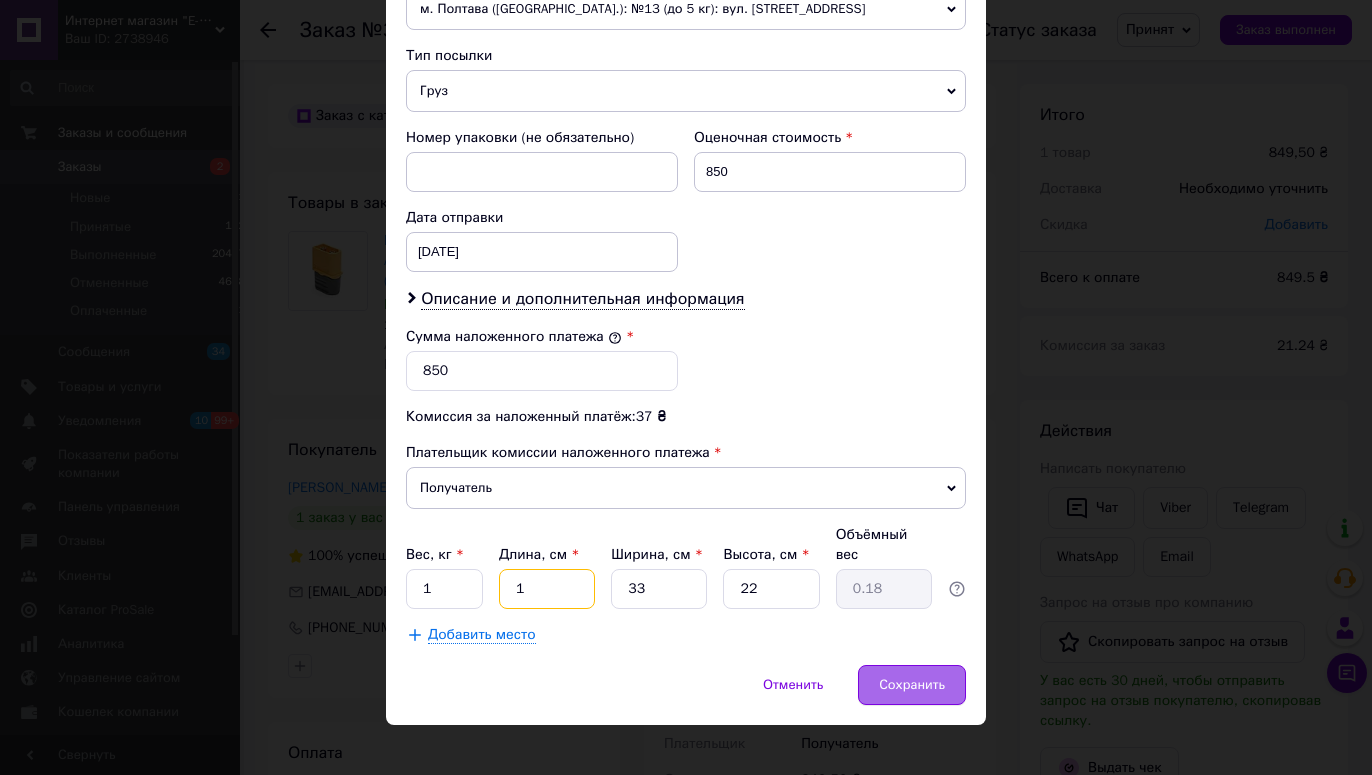 type on "1" 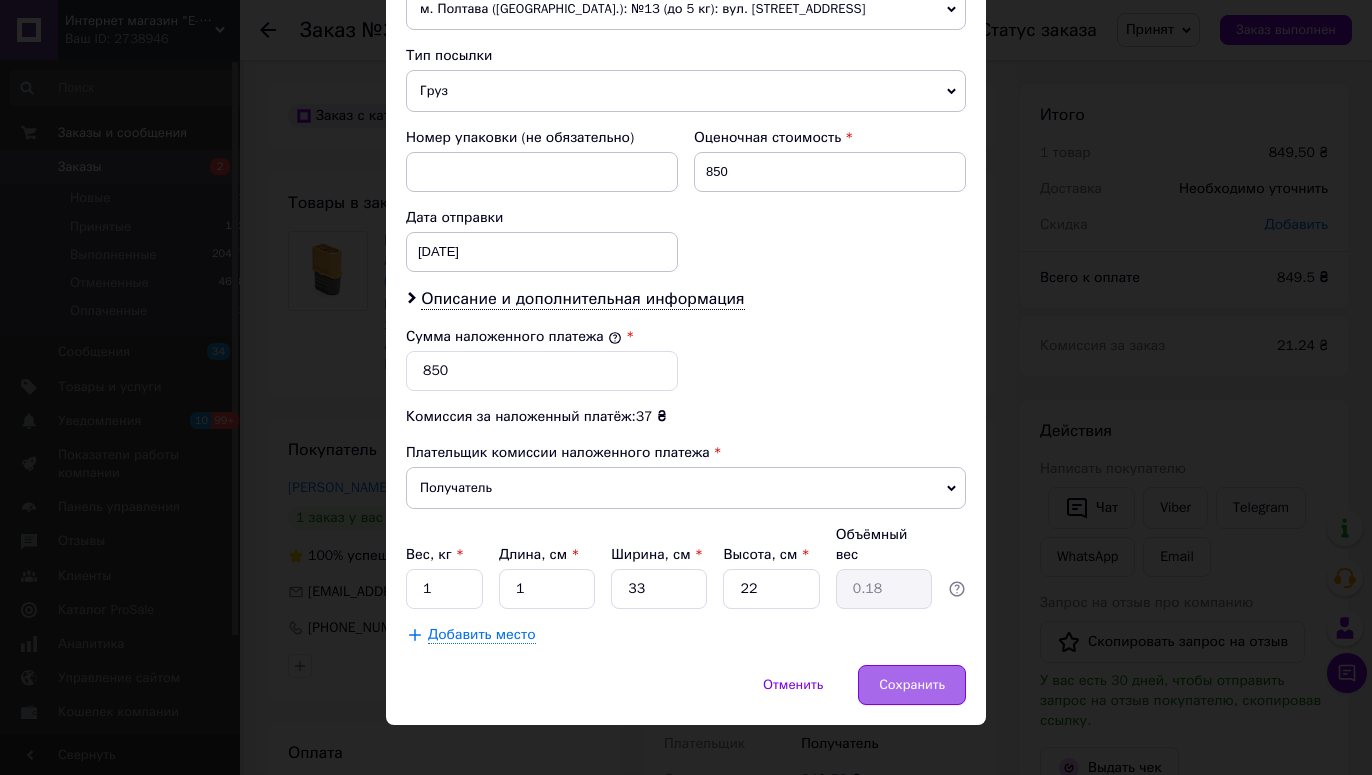 click on "Сохранить" at bounding box center [912, 685] 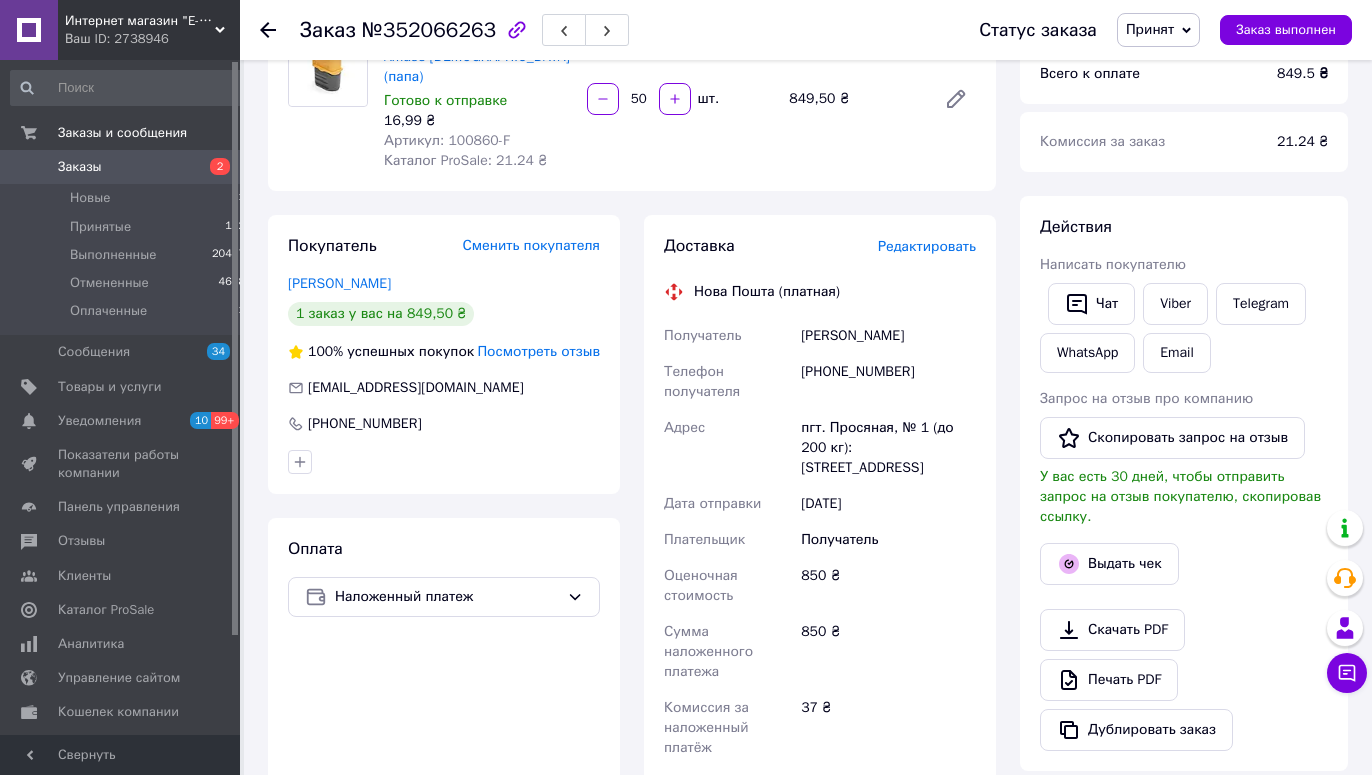 scroll, scrollTop: 714, scrollLeft: 0, axis: vertical 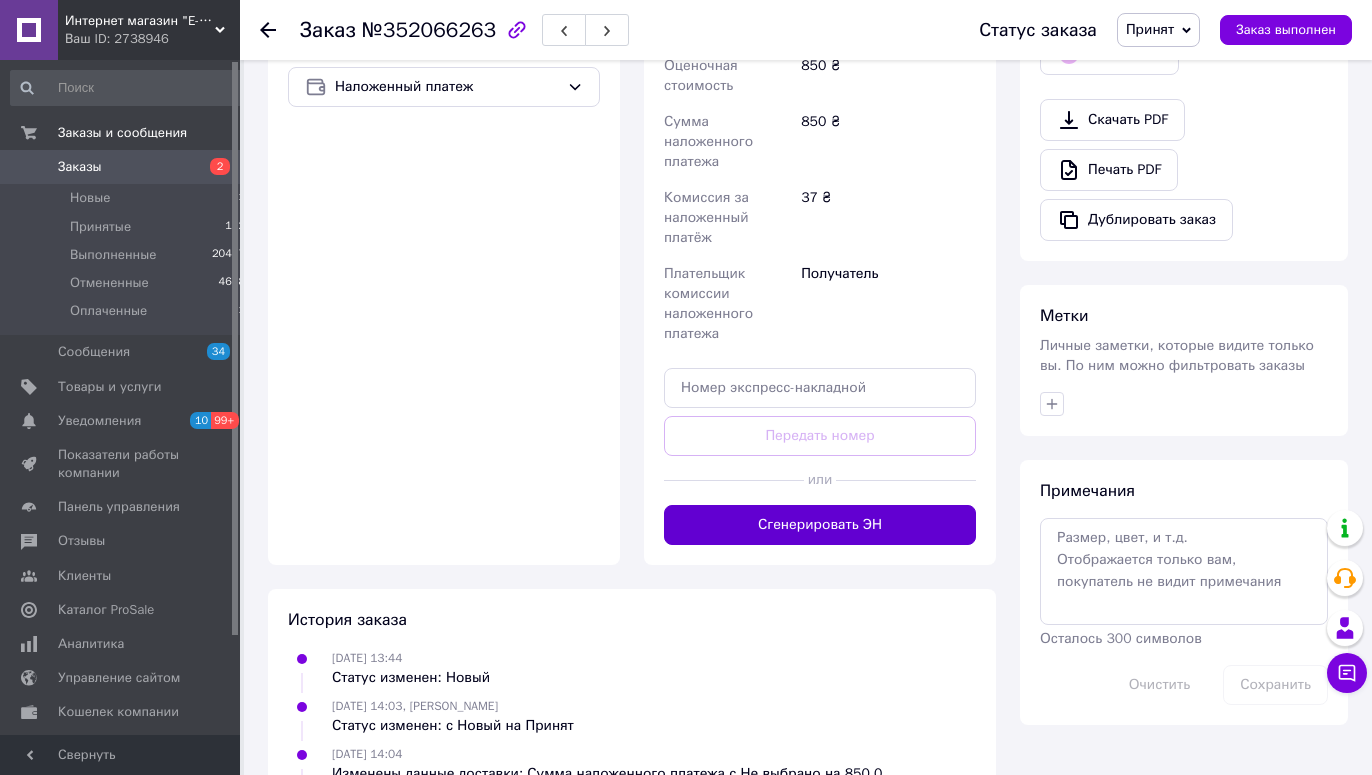 click on "Сгенерировать ЭН" at bounding box center (820, 525) 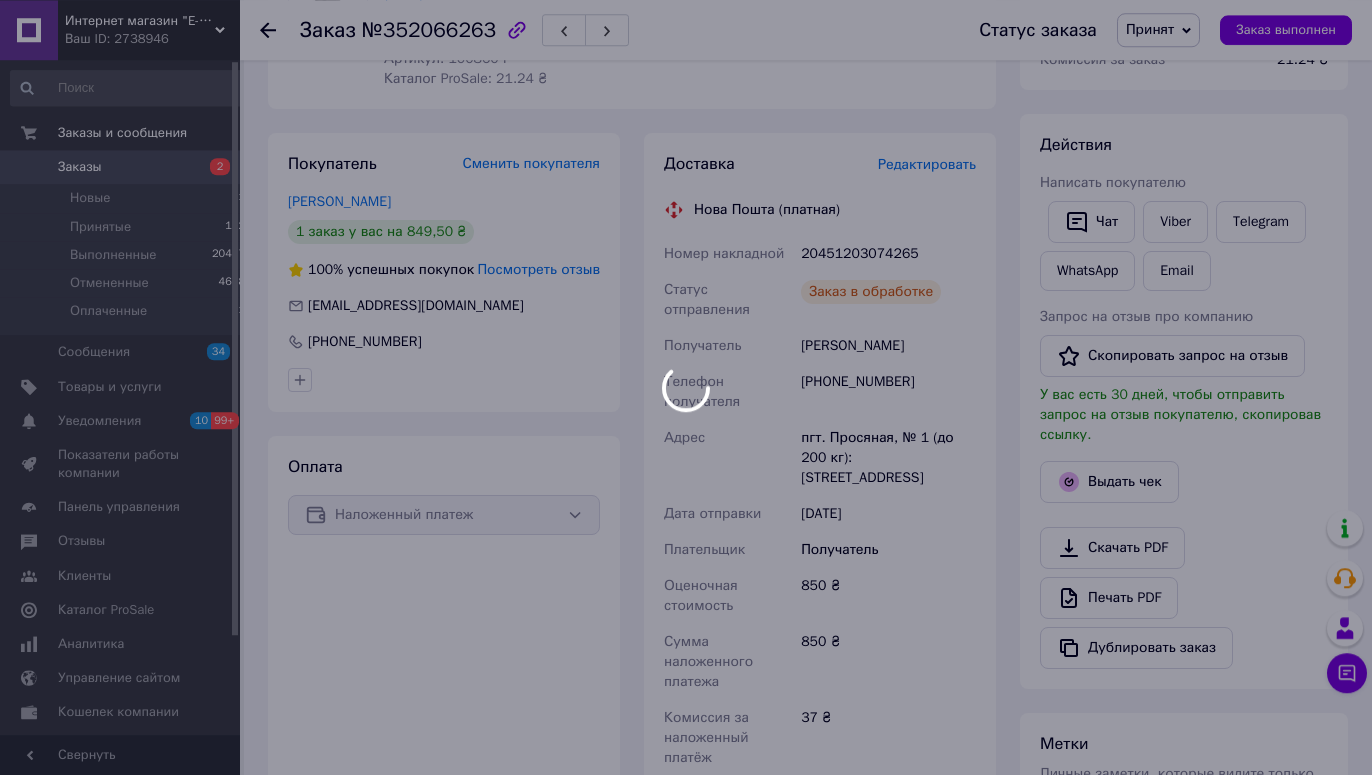 scroll, scrollTop: 204, scrollLeft: 0, axis: vertical 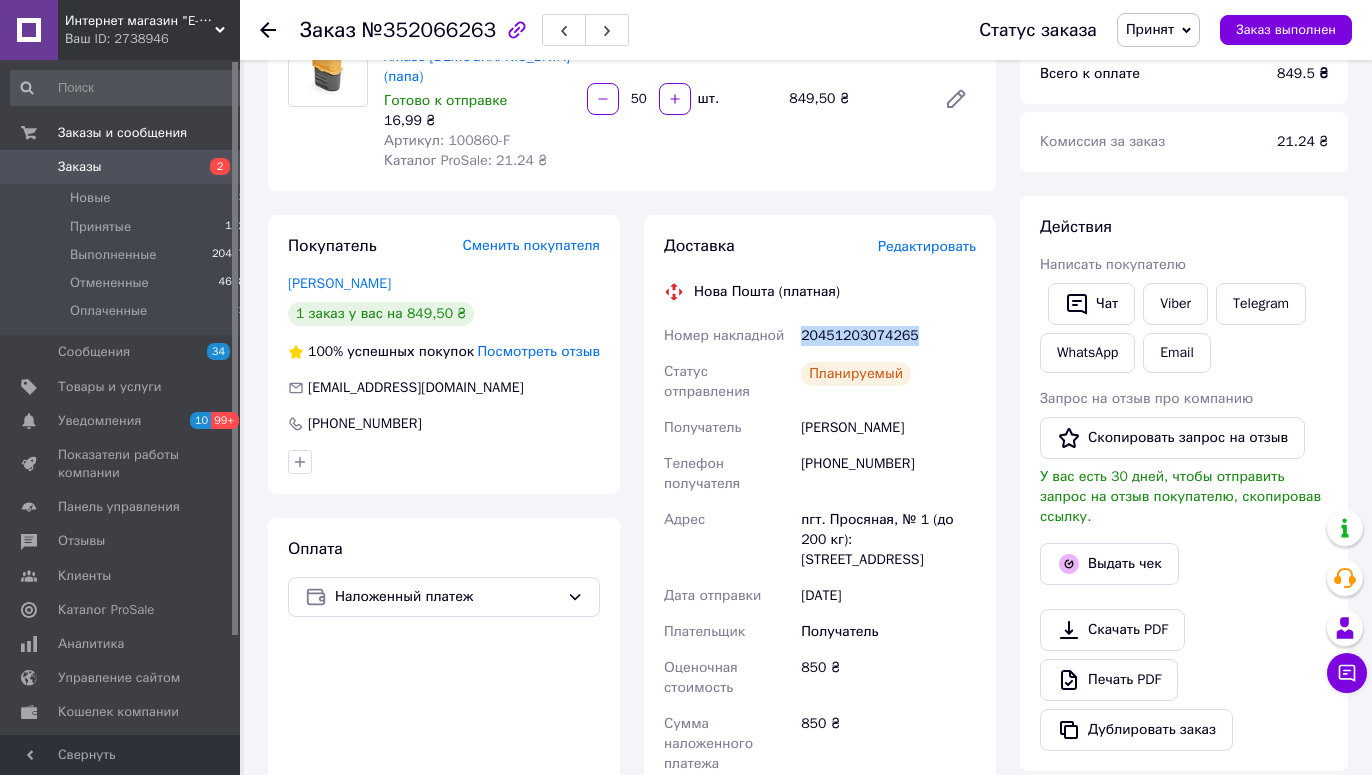 drag, startPoint x: 912, startPoint y: 313, endPoint x: 804, endPoint y: 314, distance: 108.00463 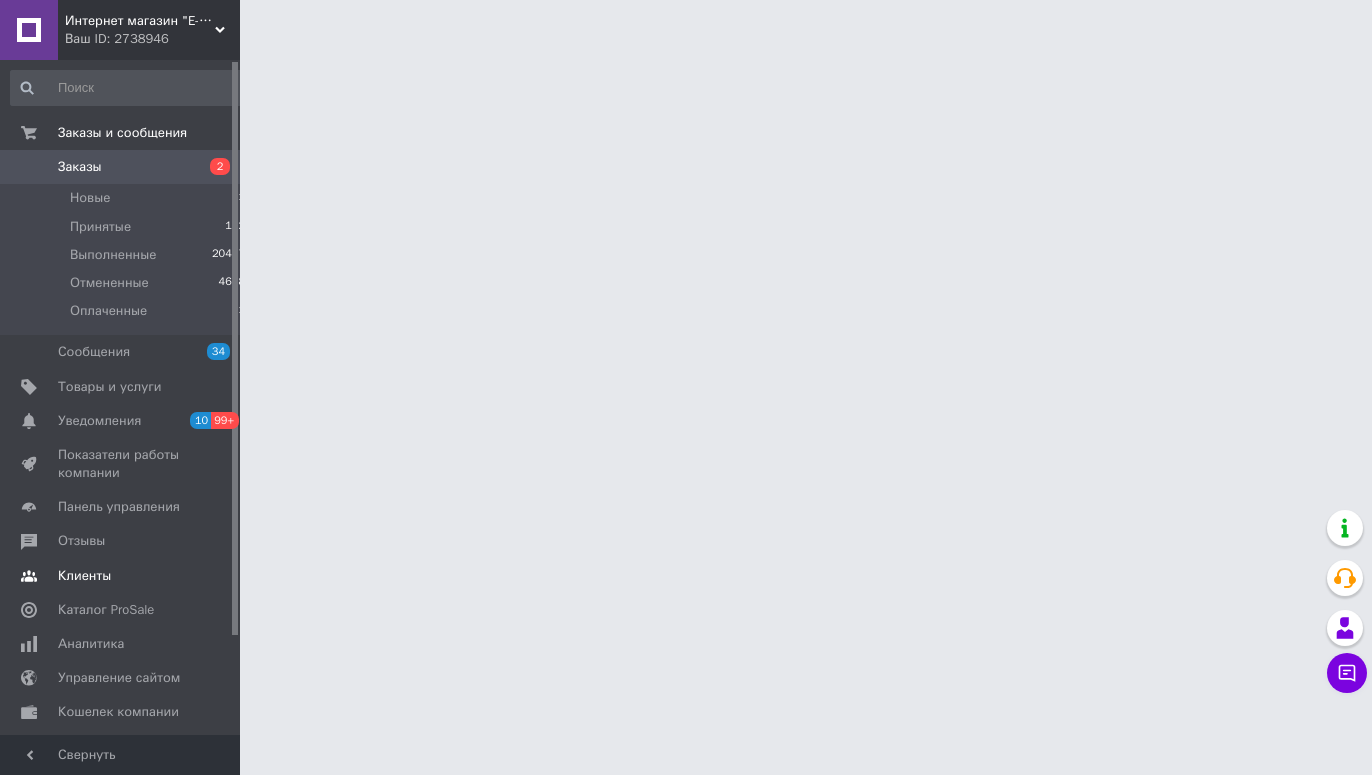 scroll, scrollTop: 0, scrollLeft: 0, axis: both 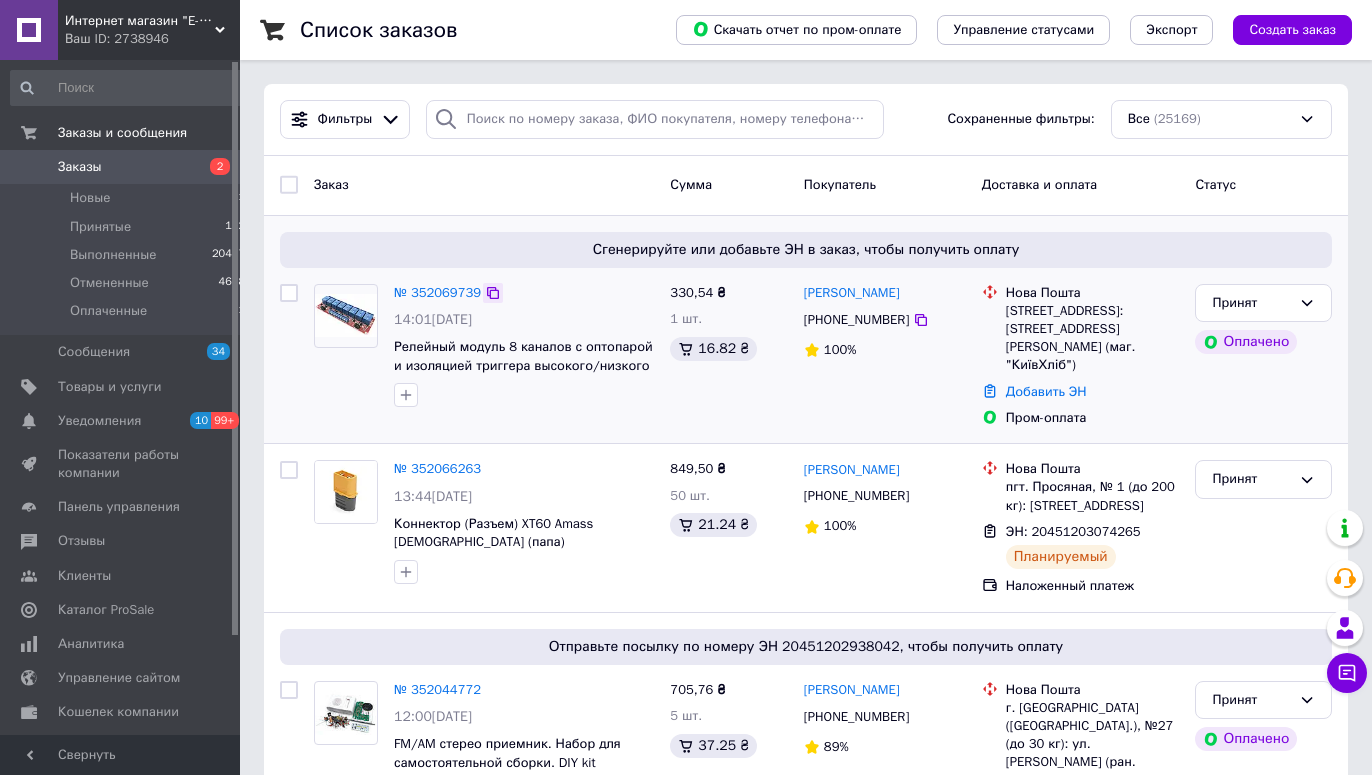 click 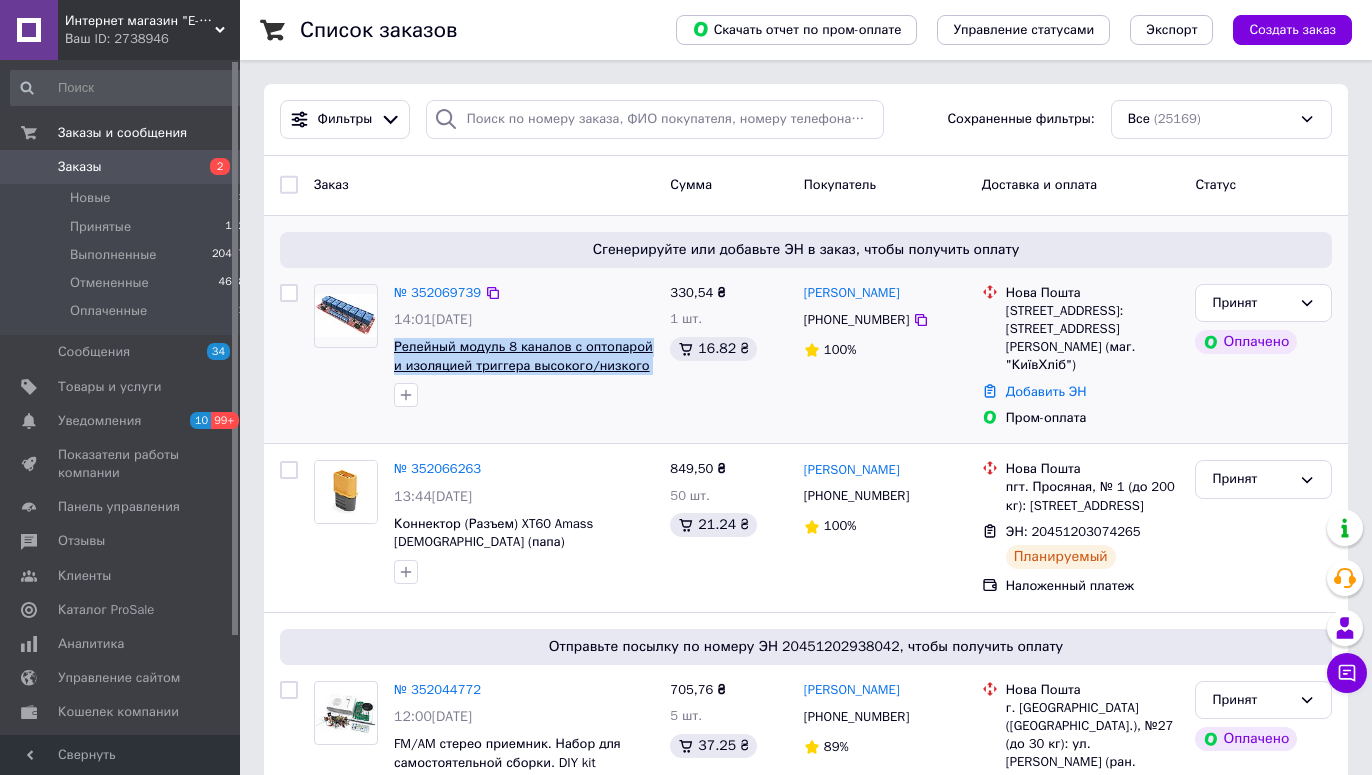 drag, startPoint x: 638, startPoint y: 369, endPoint x: 395, endPoint y: 353, distance: 243.52618 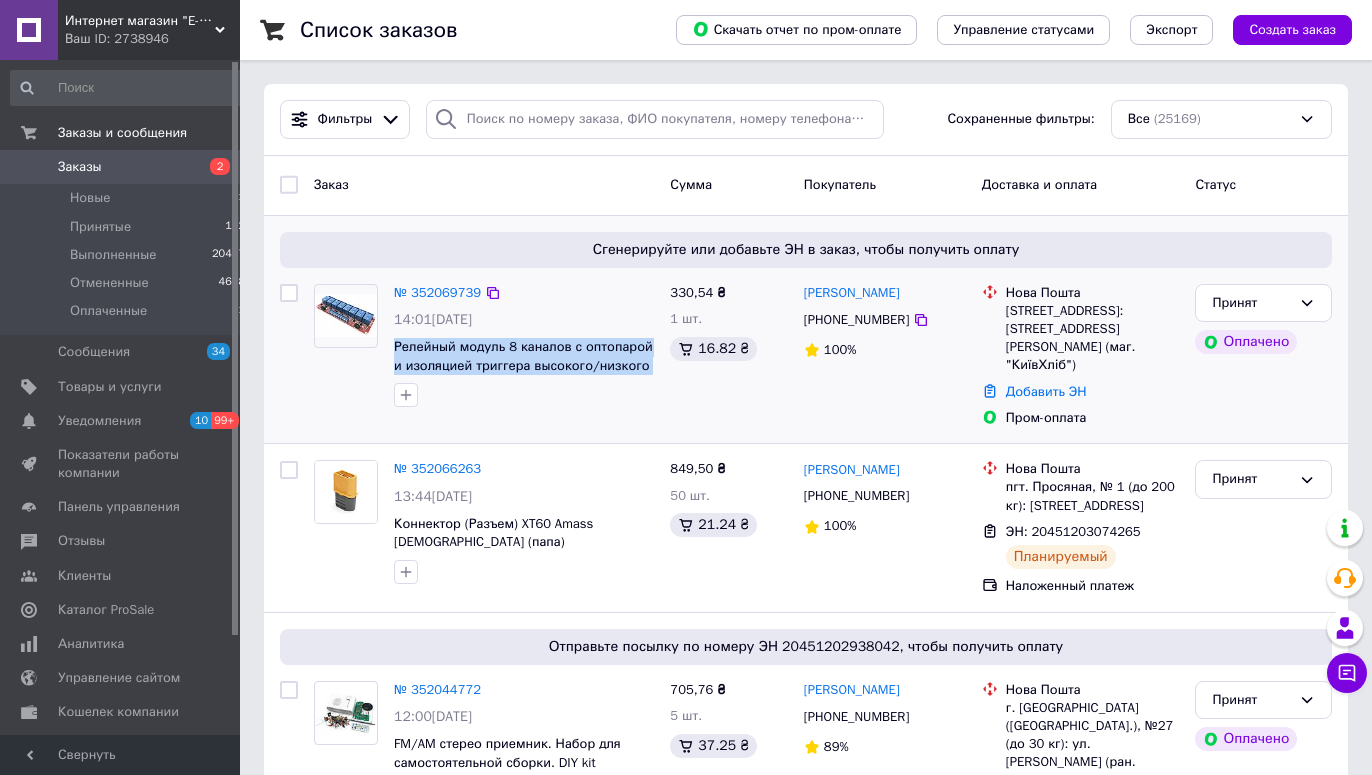 copy on "Релейный модуль 8 каналов с оптопарой и изоляцией триггера высокого/низкого" 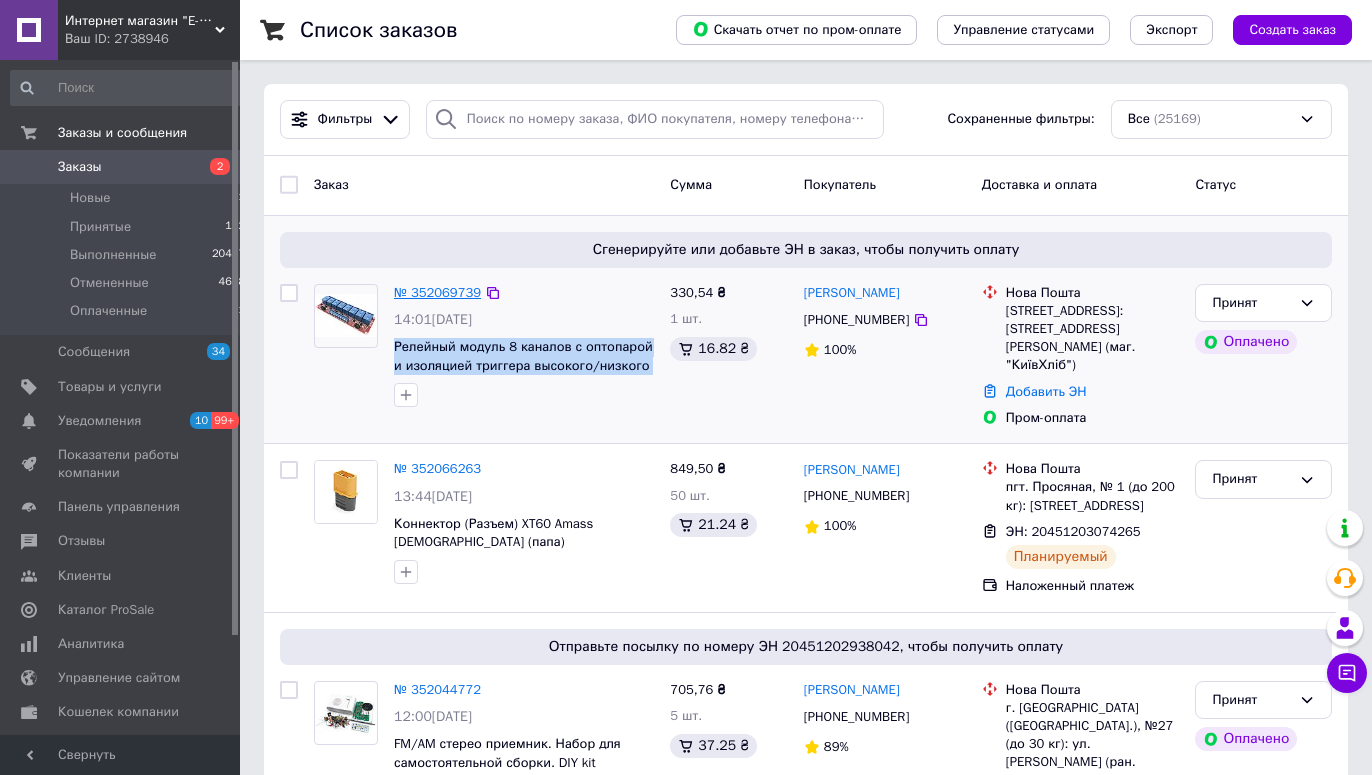 click on "№ 352069739" at bounding box center (437, 292) 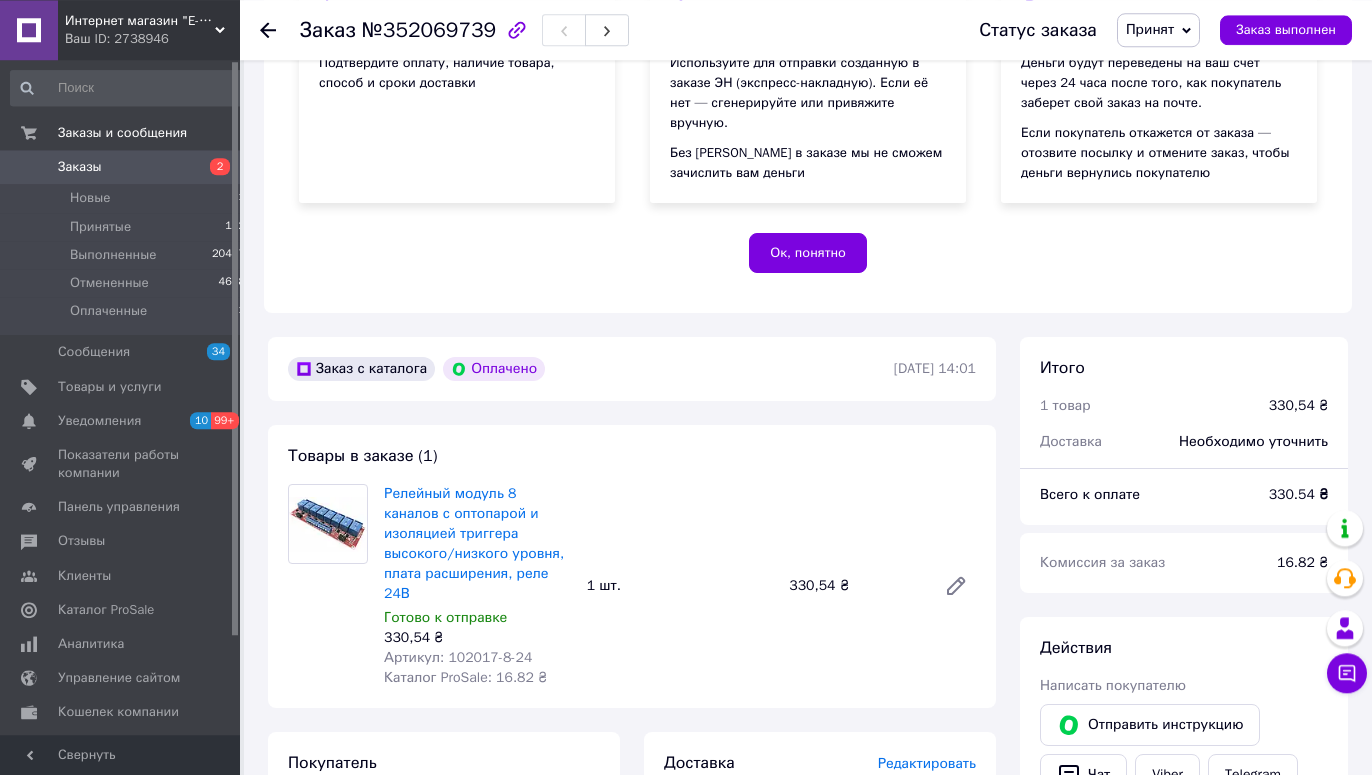 scroll, scrollTop: 306, scrollLeft: 0, axis: vertical 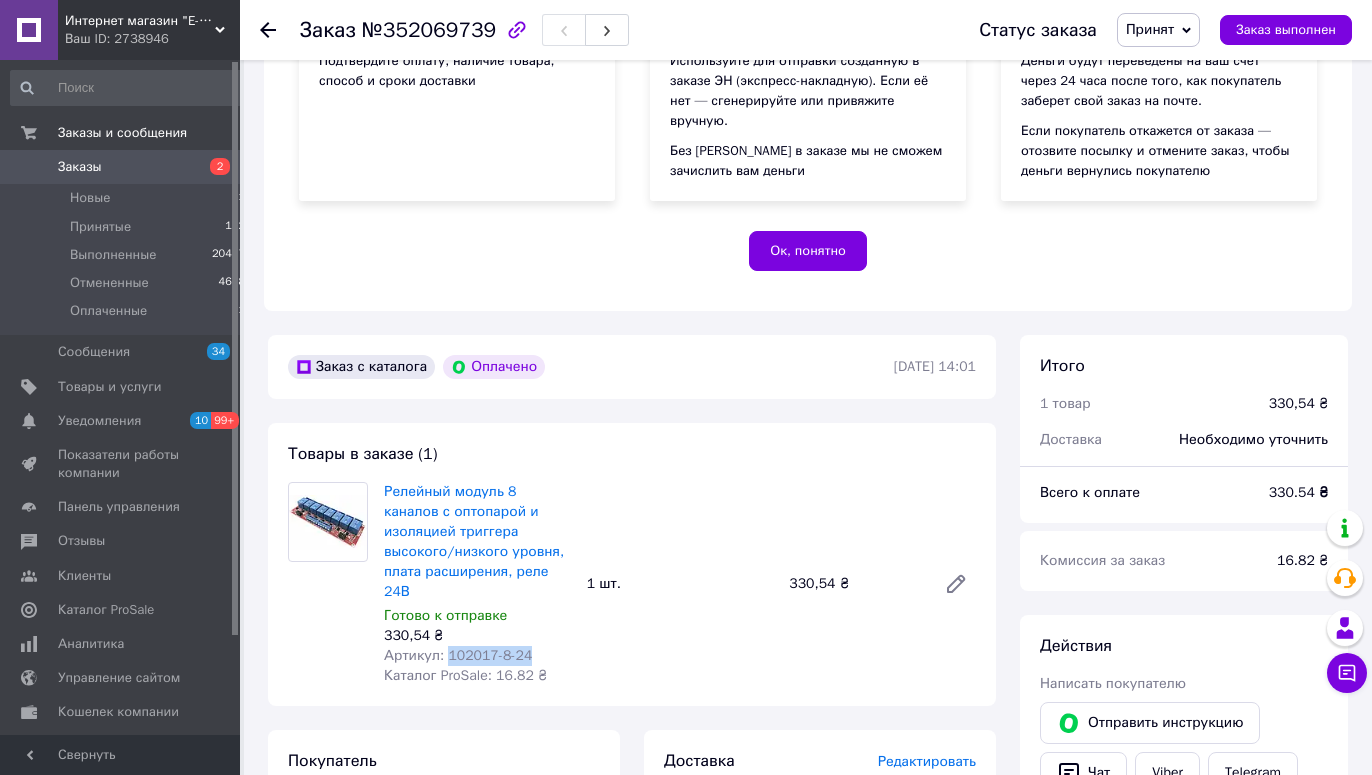 drag, startPoint x: 525, startPoint y: 636, endPoint x: 446, endPoint y: 637, distance: 79.00633 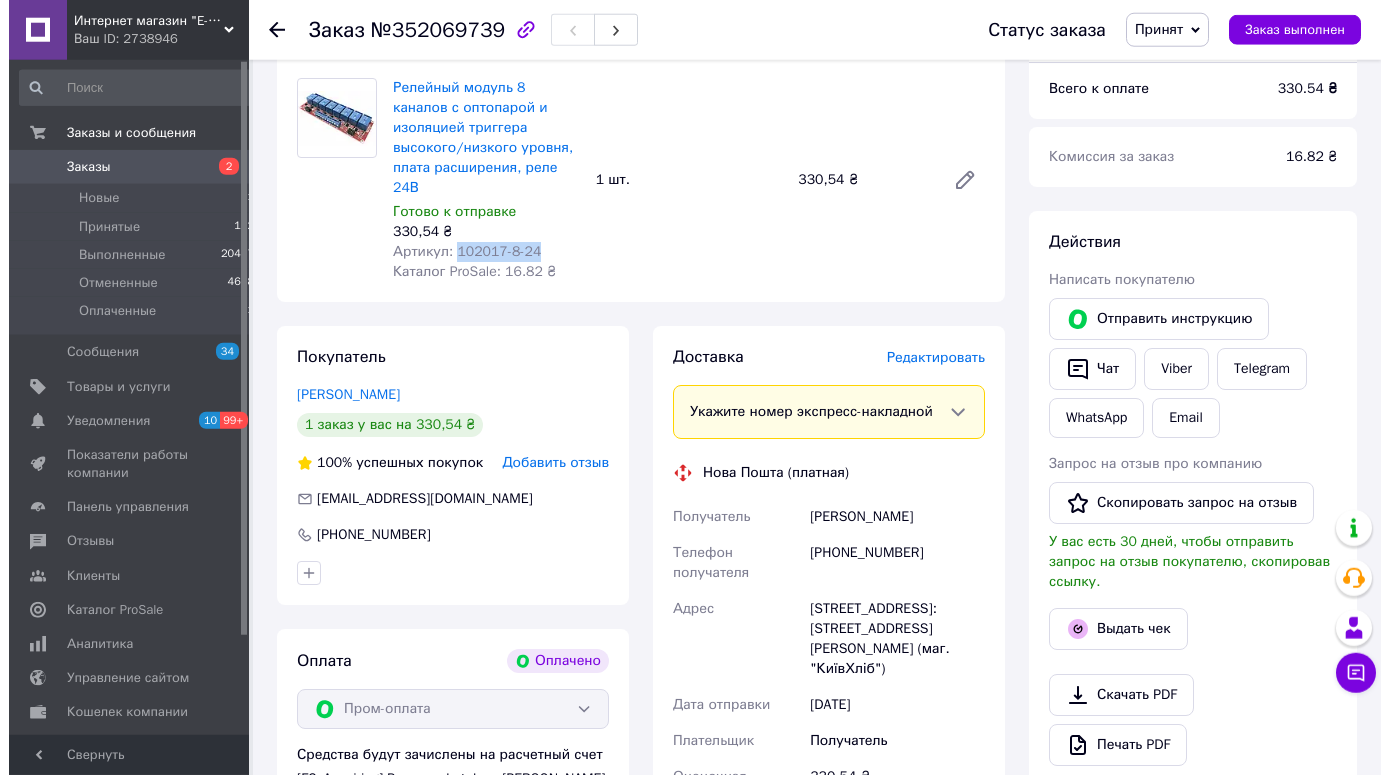scroll, scrollTop: 737, scrollLeft: 0, axis: vertical 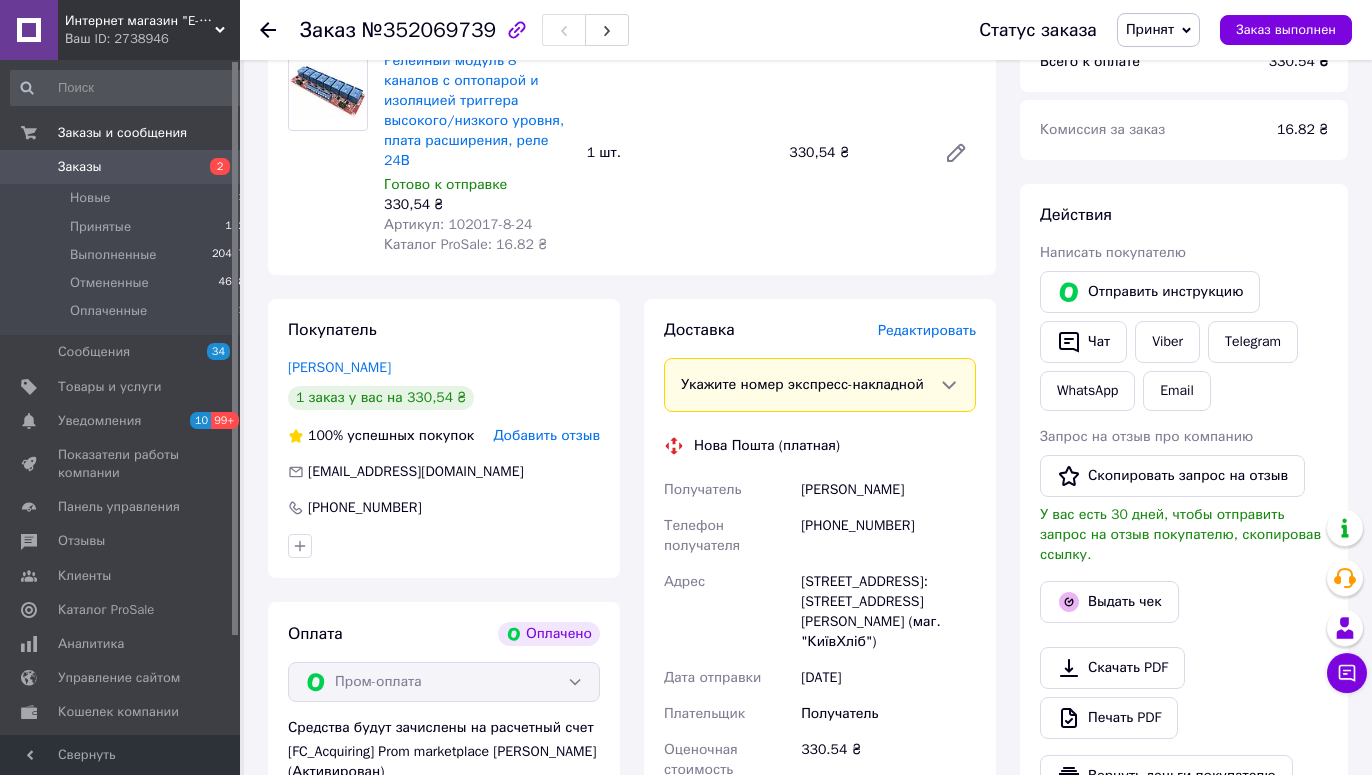 click on "Добавить отзыв" at bounding box center (546, 435) 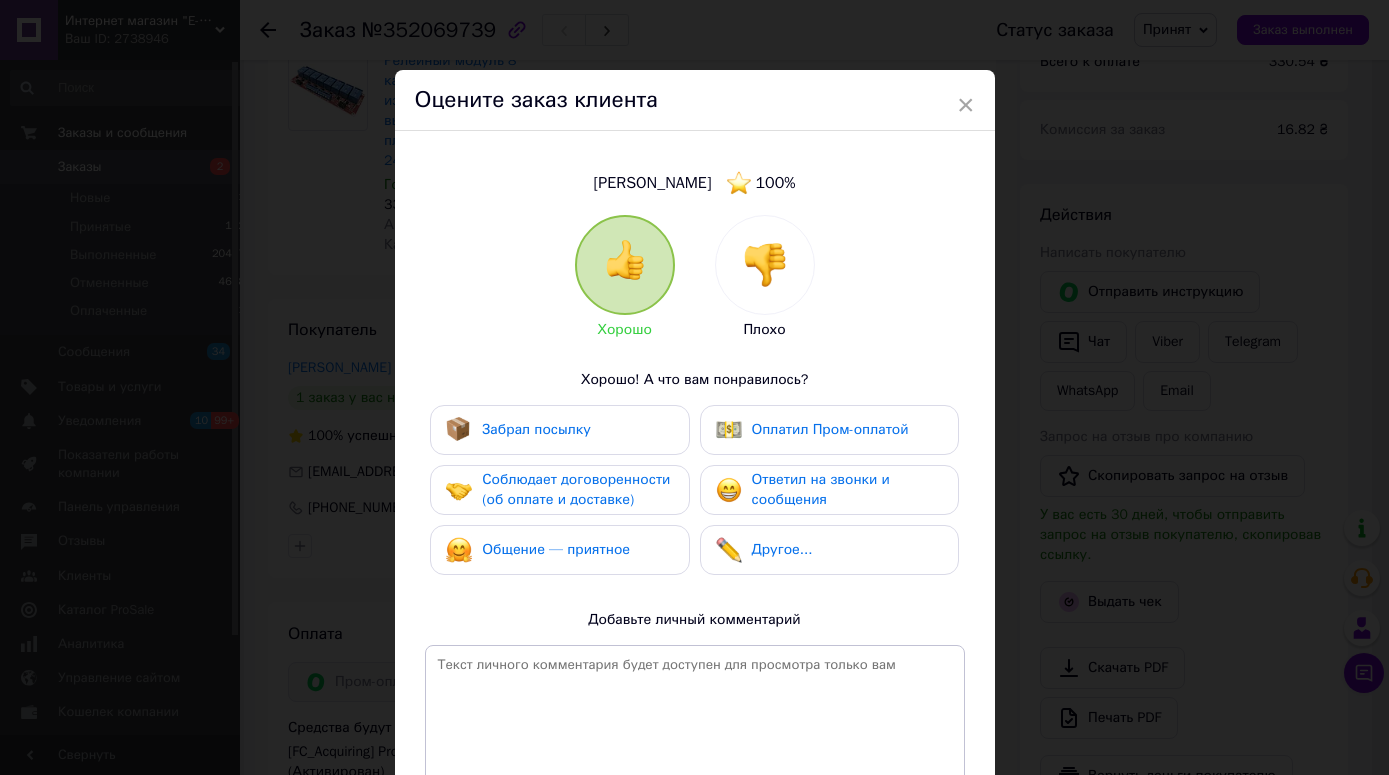 click at bounding box center [765, 265] 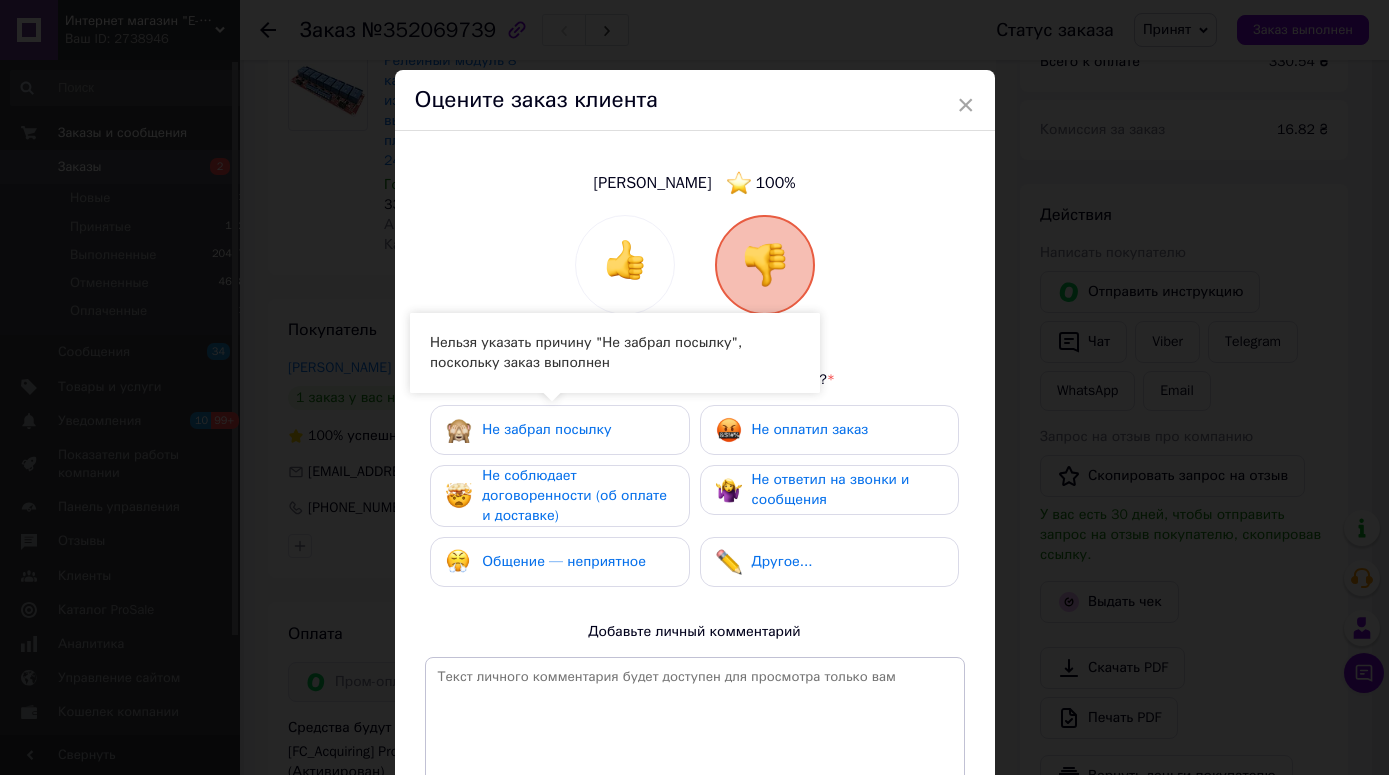 drag, startPoint x: 540, startPoint y: 565, endPoint x: 605, endPoint y: 568, distance: 65.06919 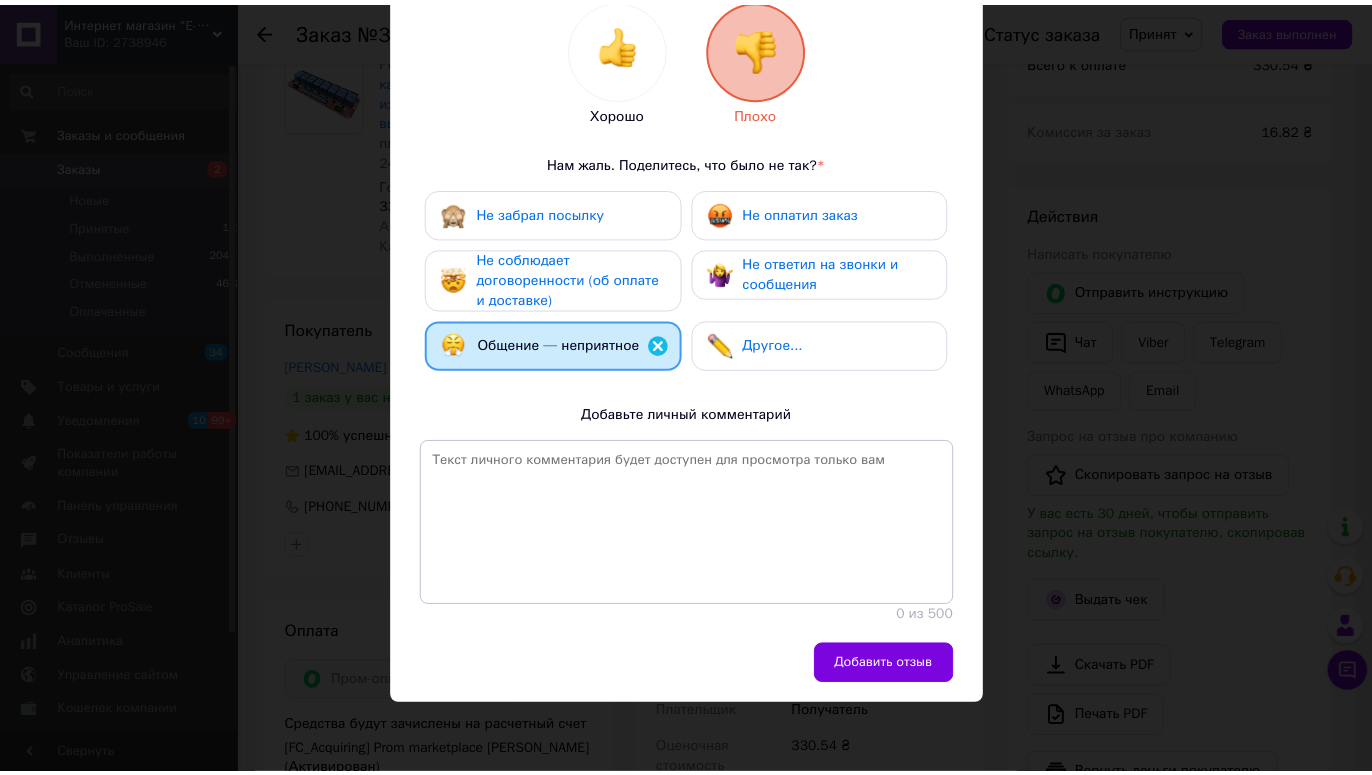 scroll, scrollTop: 228, scrollLeft: 0, axis: vertical 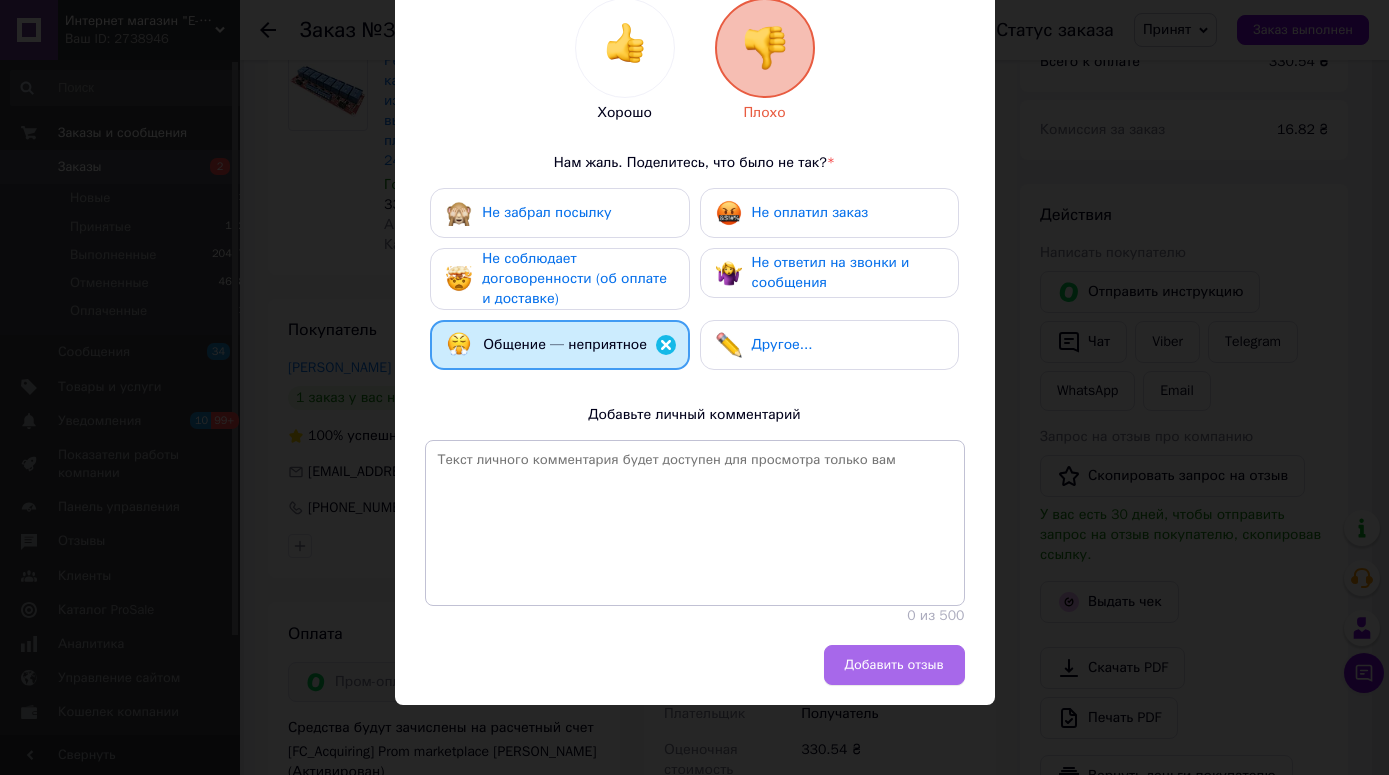 click on "Добавить отзыв" at bounding box center (894, 665) 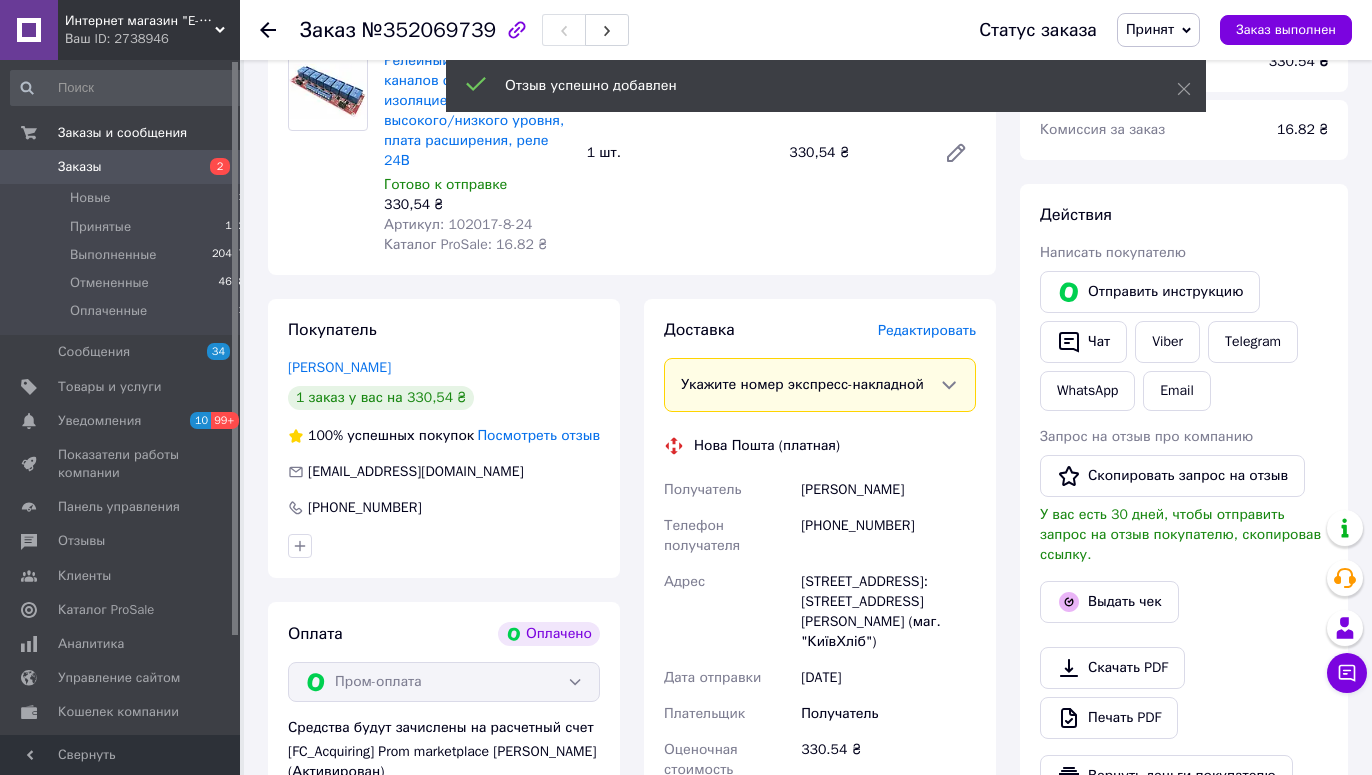 click on "Редактировать" at bounding box center [927, 330] 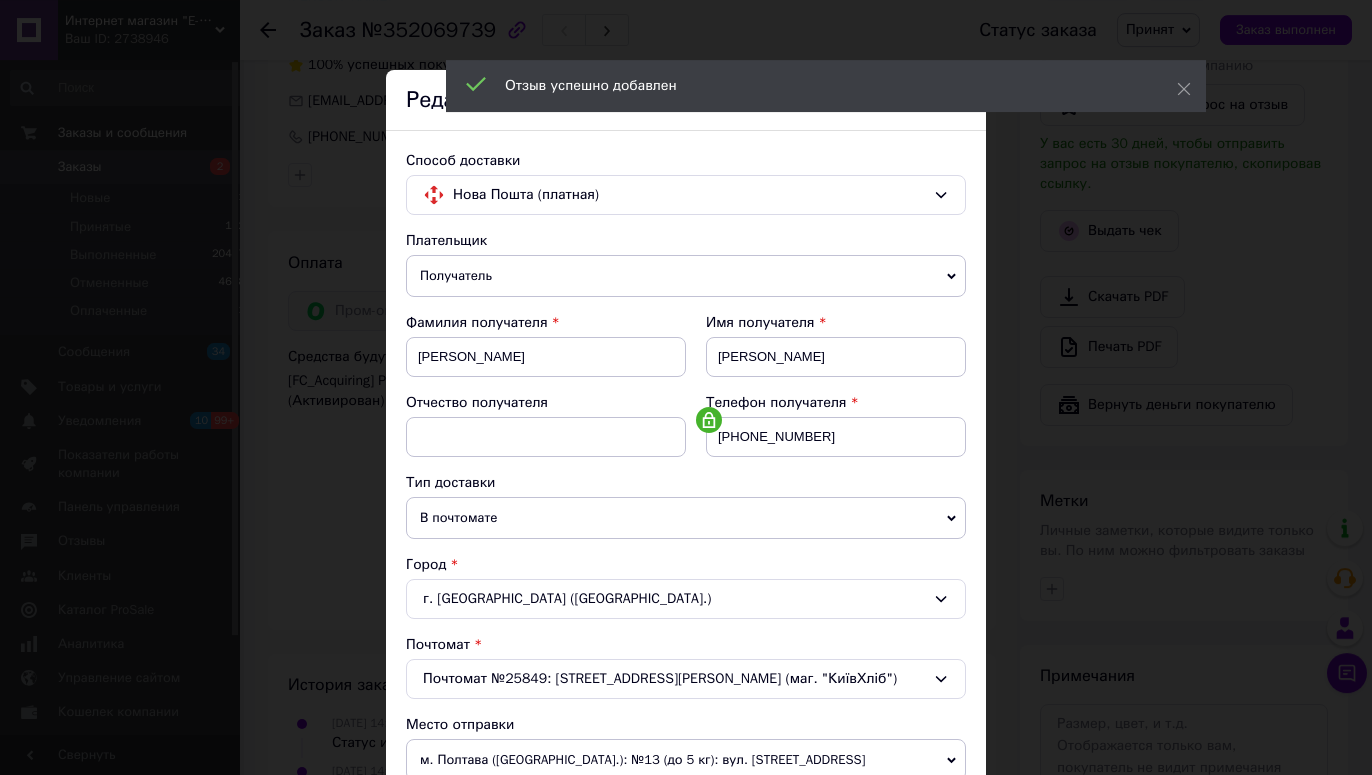 scroll, scrollTop: 1145, scrollLeft: 0, axis: vertical 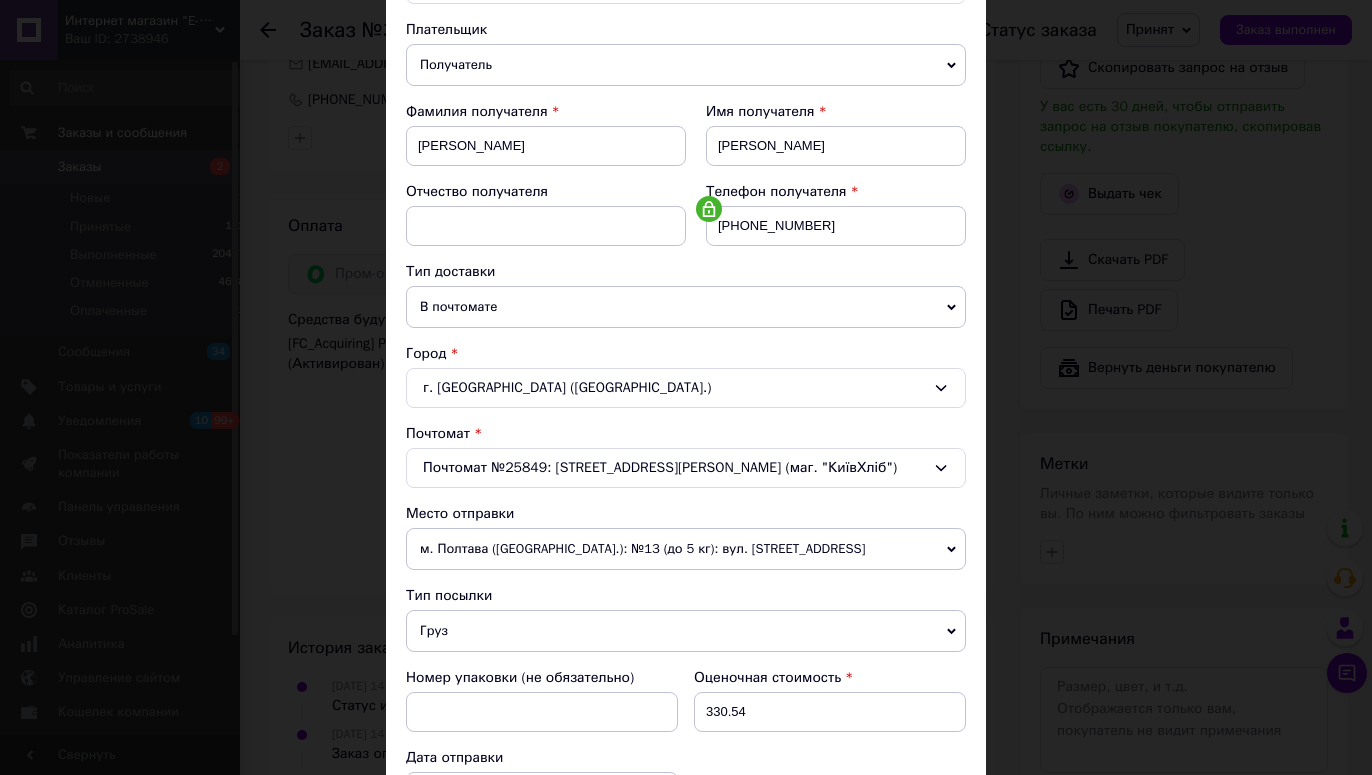 click on "× Редактирование доставки Способ доставки Нова Пошта (платная) Плательщик Получатель Отправитель Фамилия получателя Коноплев Имя получателя Андрей Отчество получателя Телефон получателя +380503866758 Тип доставки В почтомате В отделении Курьером Город г. Киев (Киевская обл.) Почтомат Почтомат №25849: ул. Николая Василенко, 19 (маг. "КиївХліб") Место отправки м. Полтава (Полтавська обл.): №13 (до 5 кг): вул. Великотирнівська, 35/2 Нет совпадений. Попробуйте изменить условия поиска Добавить еще место отправки Тип посылки Груз Документы Номер упаковки (не обязательно) 330.54" at bounding box center [686, 387] 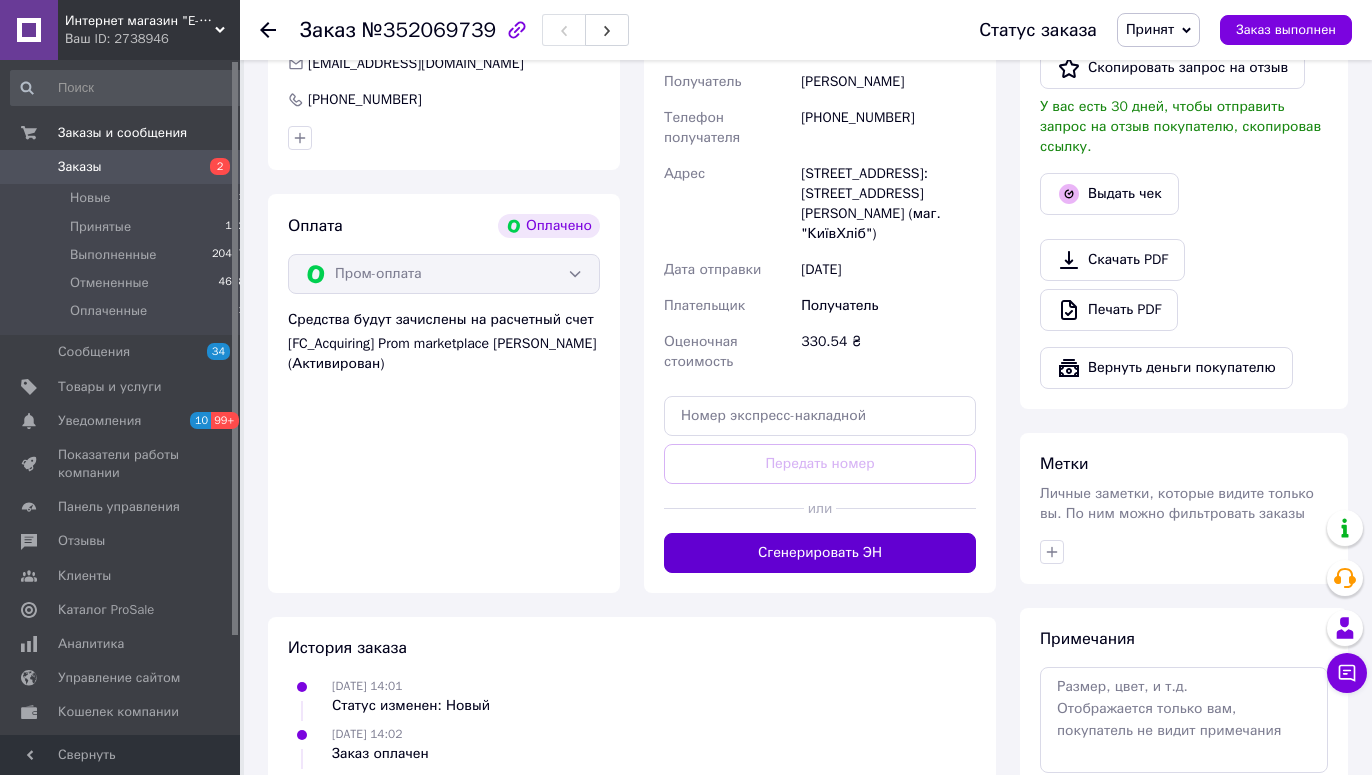 click on "Сгенерировать ЭН" at bounding box center [820, 553] 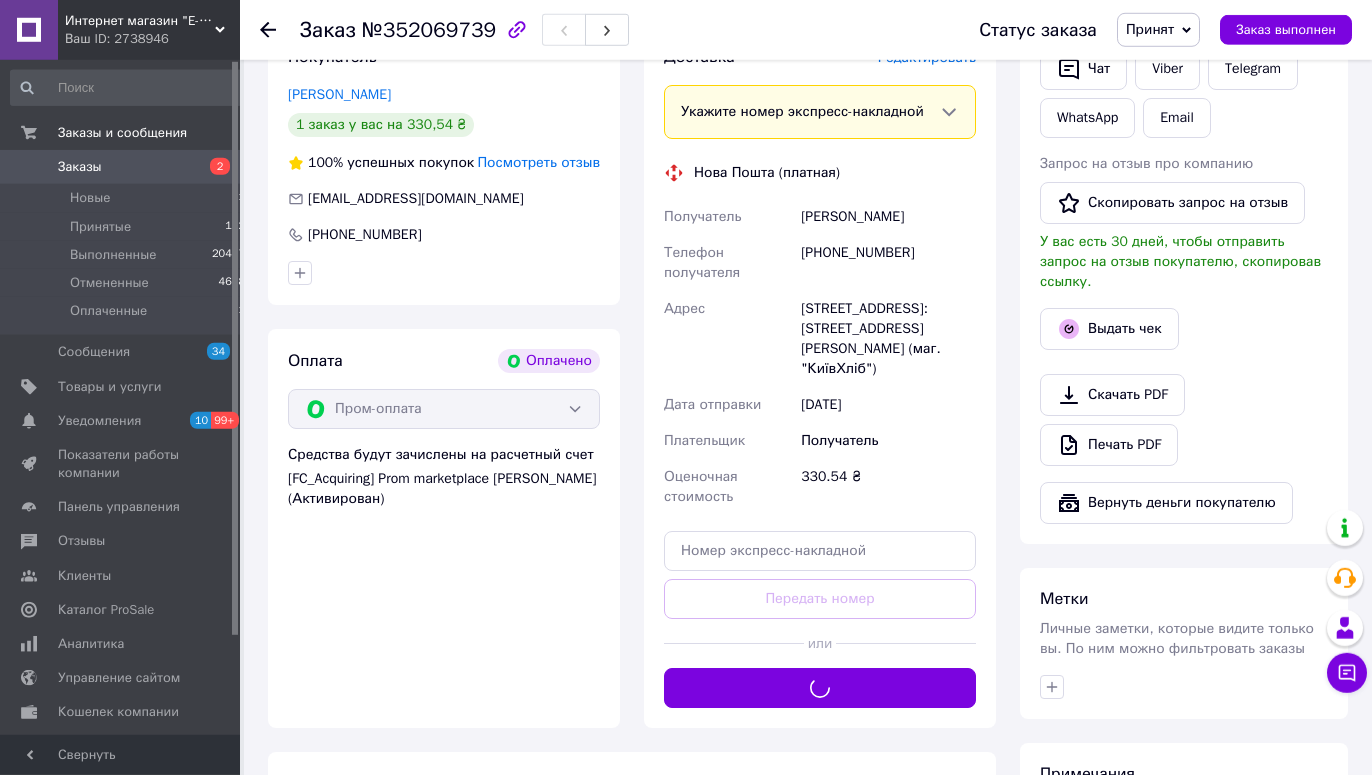 scroll, scrollTop: 941, scrollLeft: 0, axis: vertical 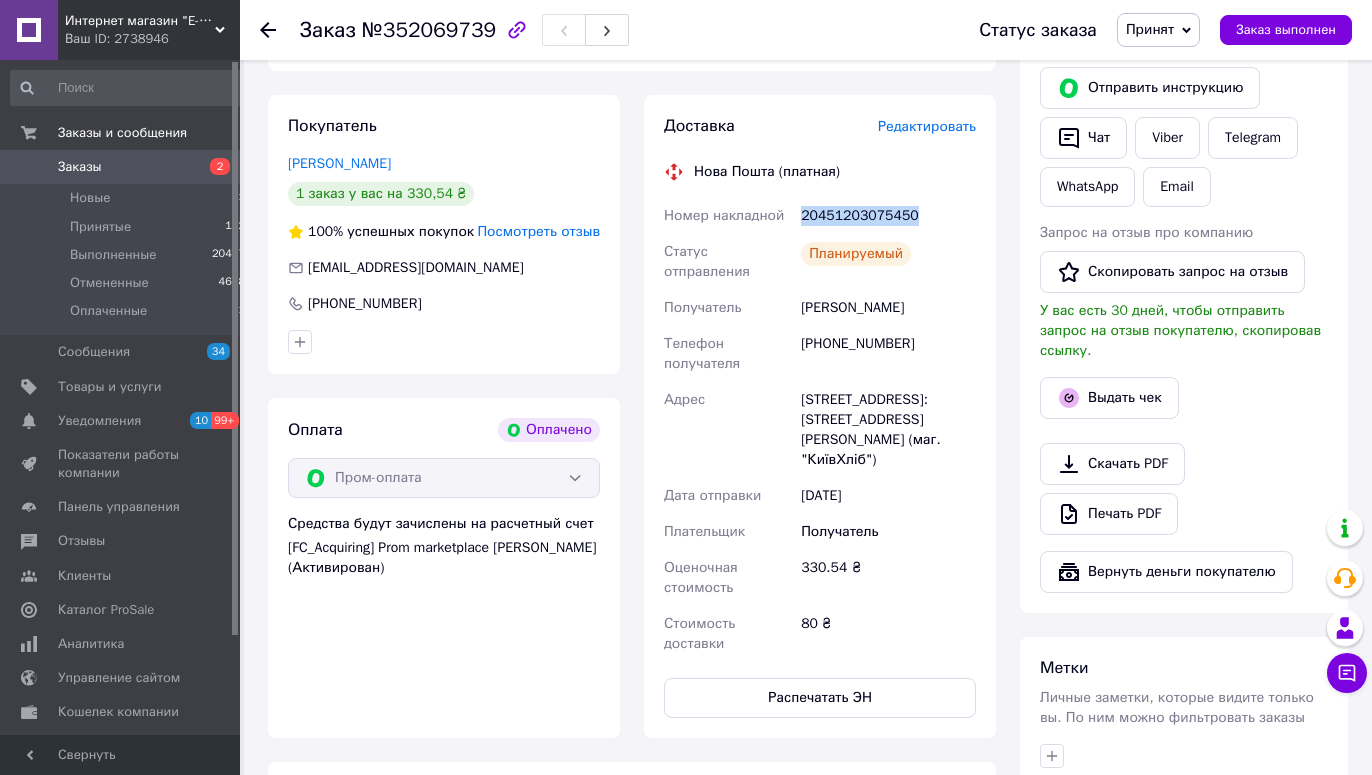 drag, startPoint x: 912, startPoint y: 191, endPoint x: 799, endPoint y: 193, distance: 113.0177 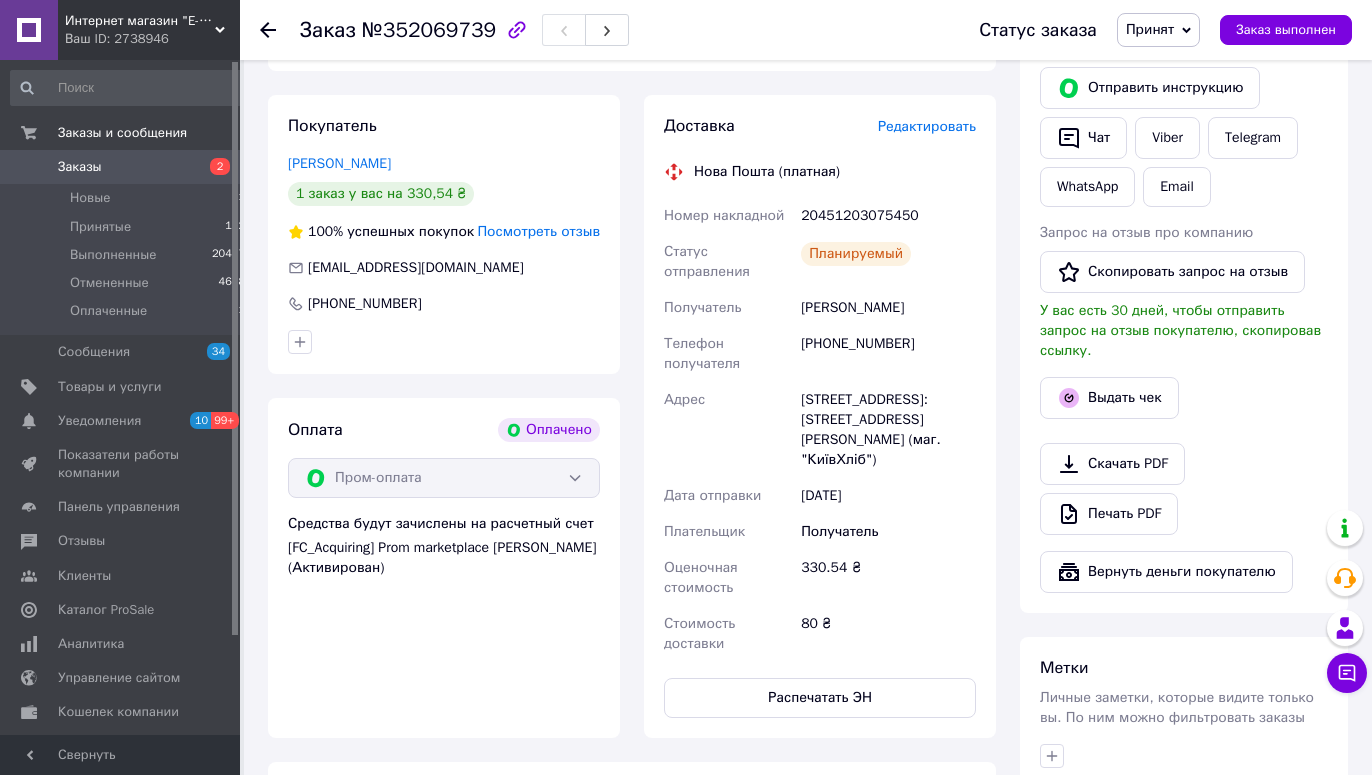 click 